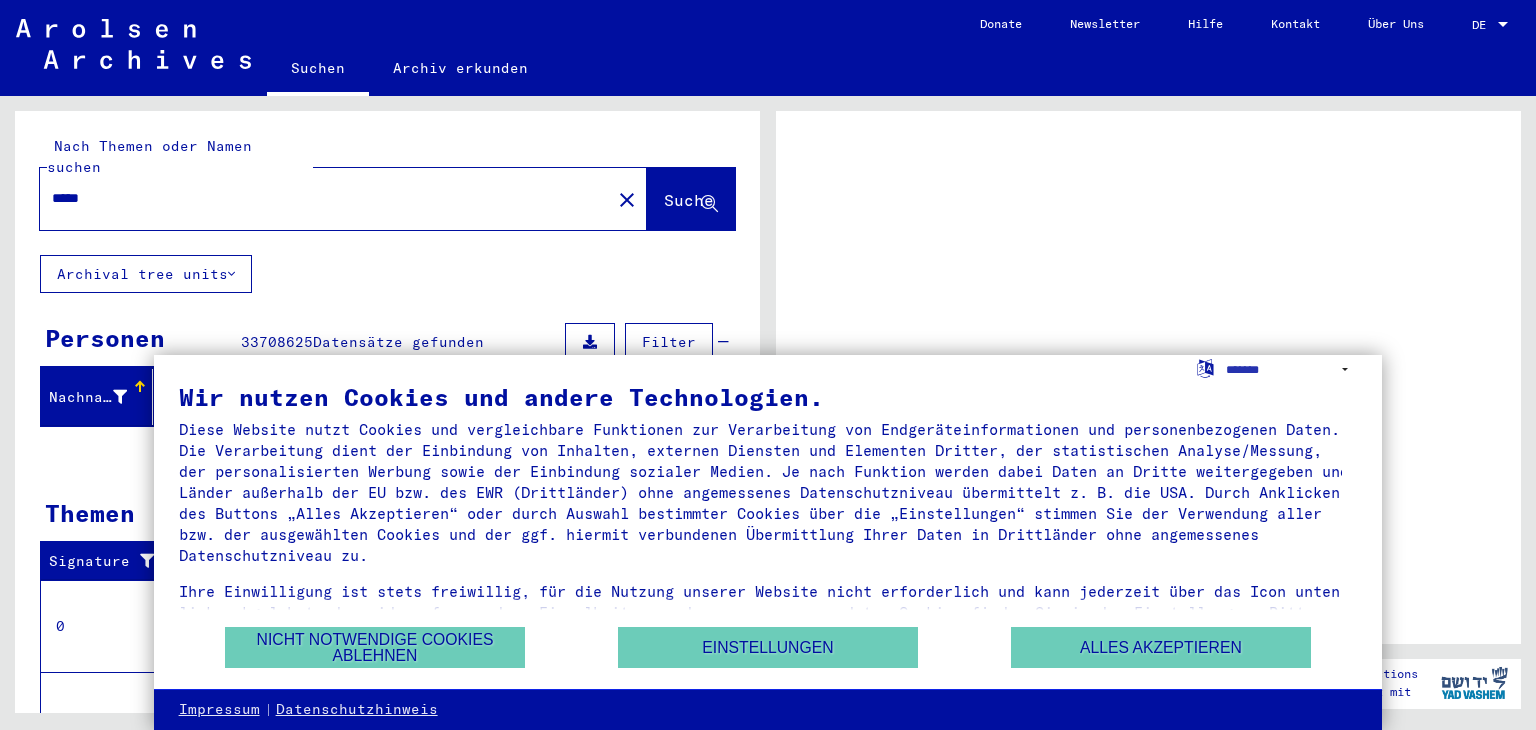 scroll, scrollTop: 0, scrollLeft: 0, axis: both 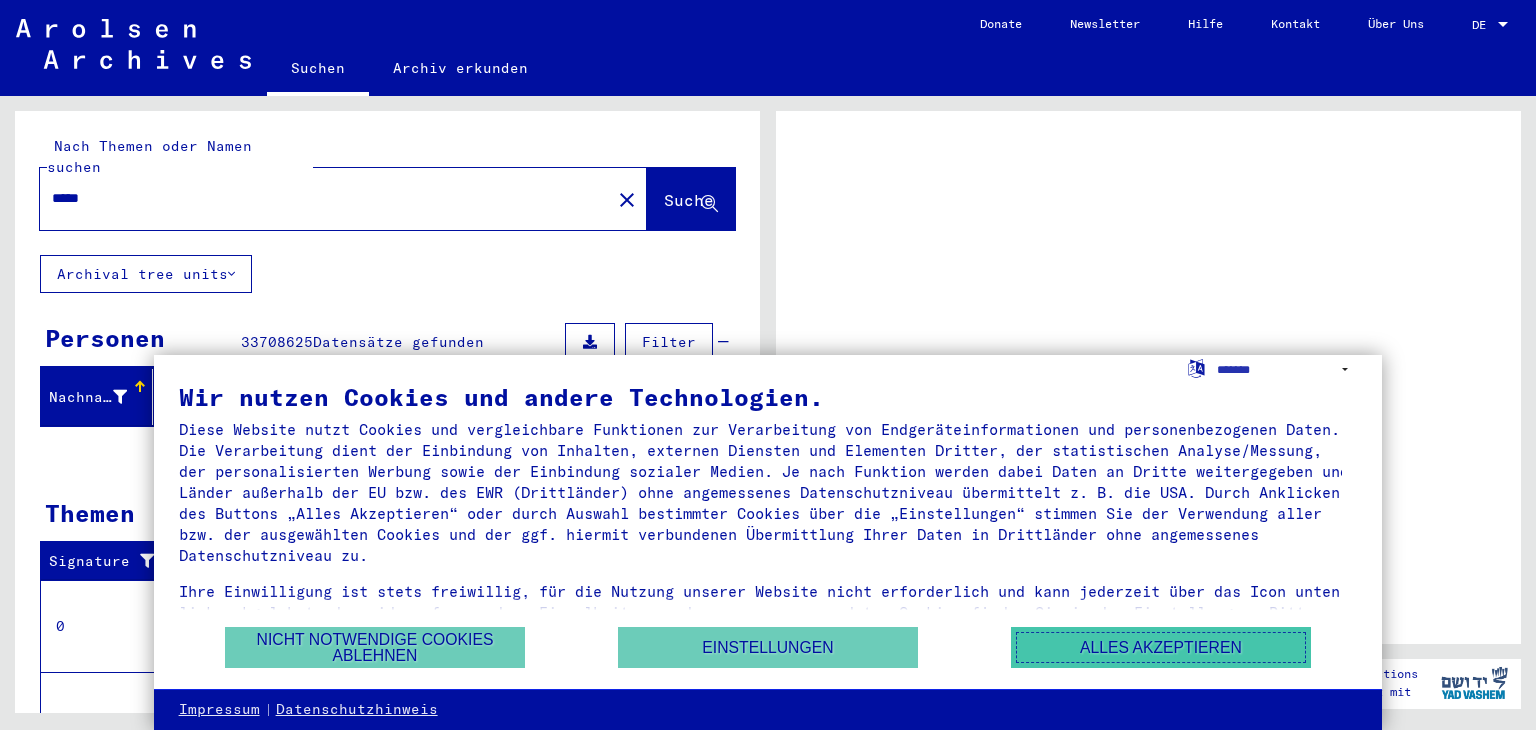 click on "Alles akzeptieren" at bounding box center [1161, 647] 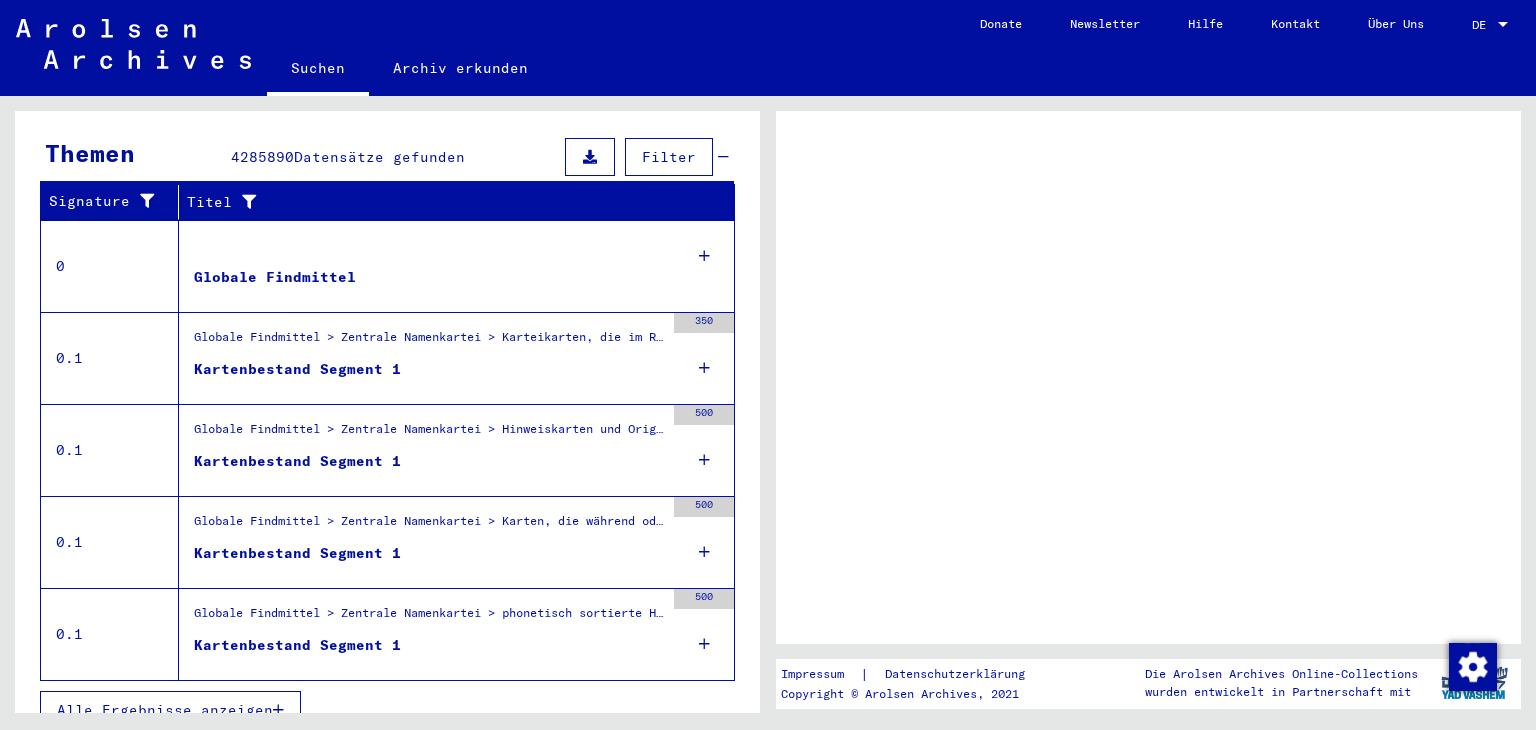 scroll, scrollTop: 0, scrollLeft: 0, axis: both 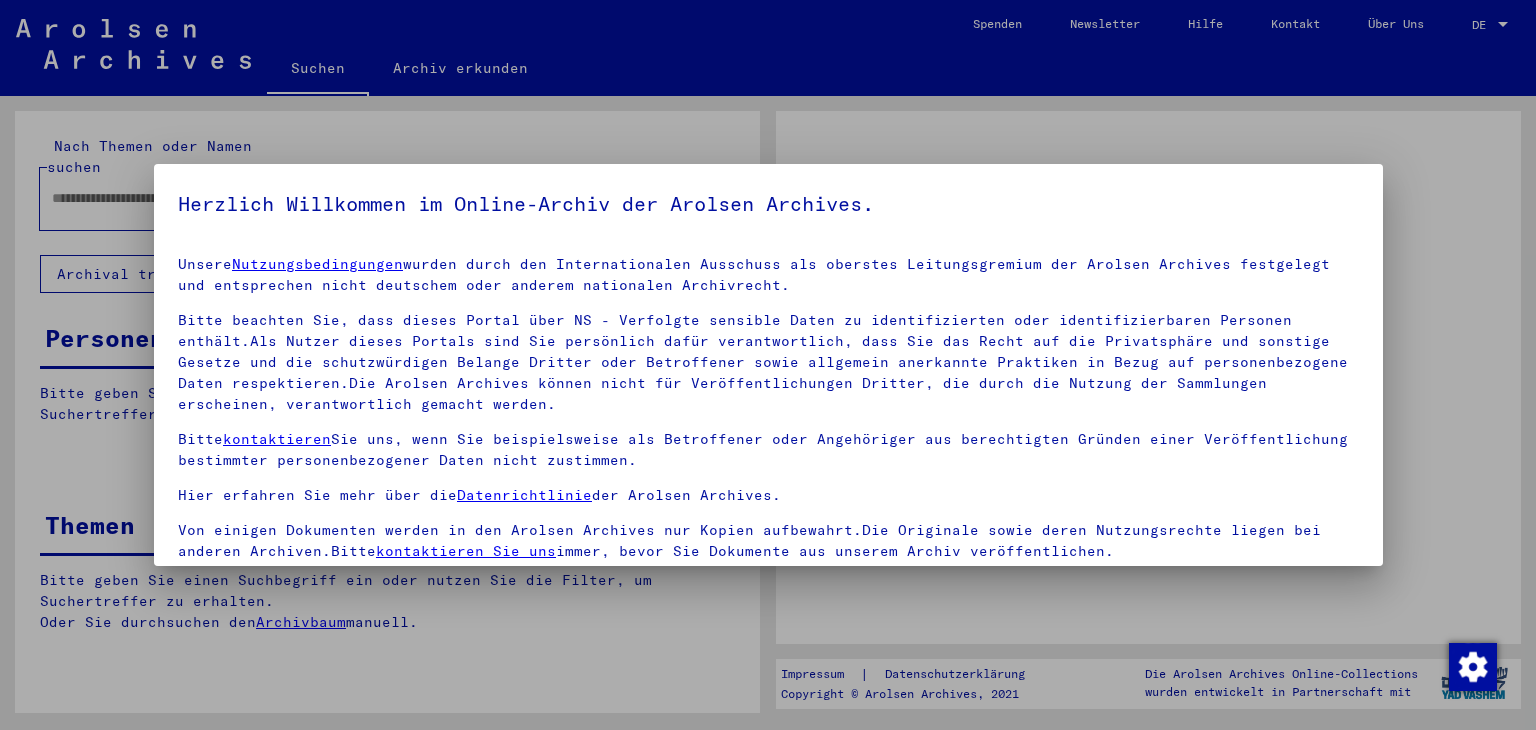 type on "*****" 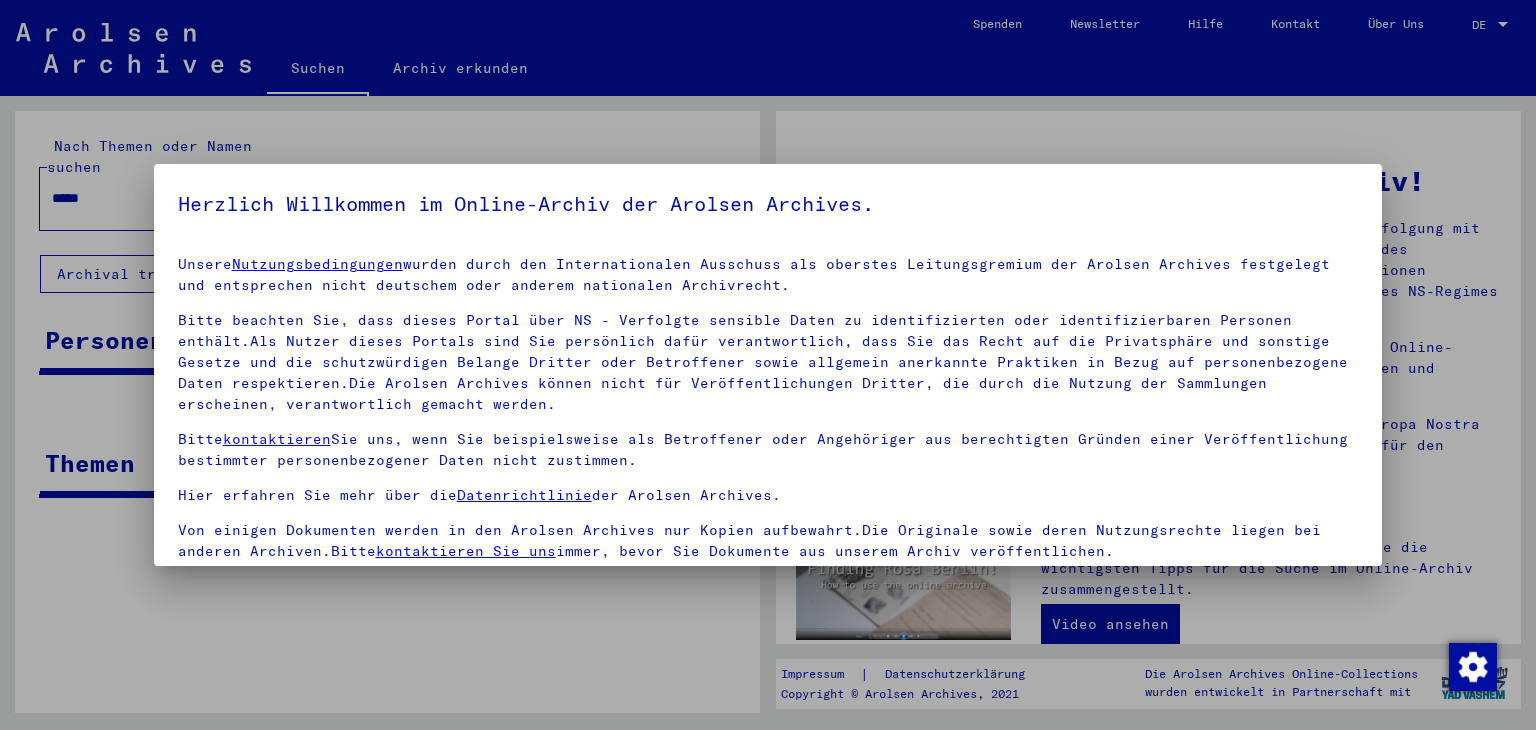 scroll, scrollTop: 5, scrollLeft: 0, axis: vertical 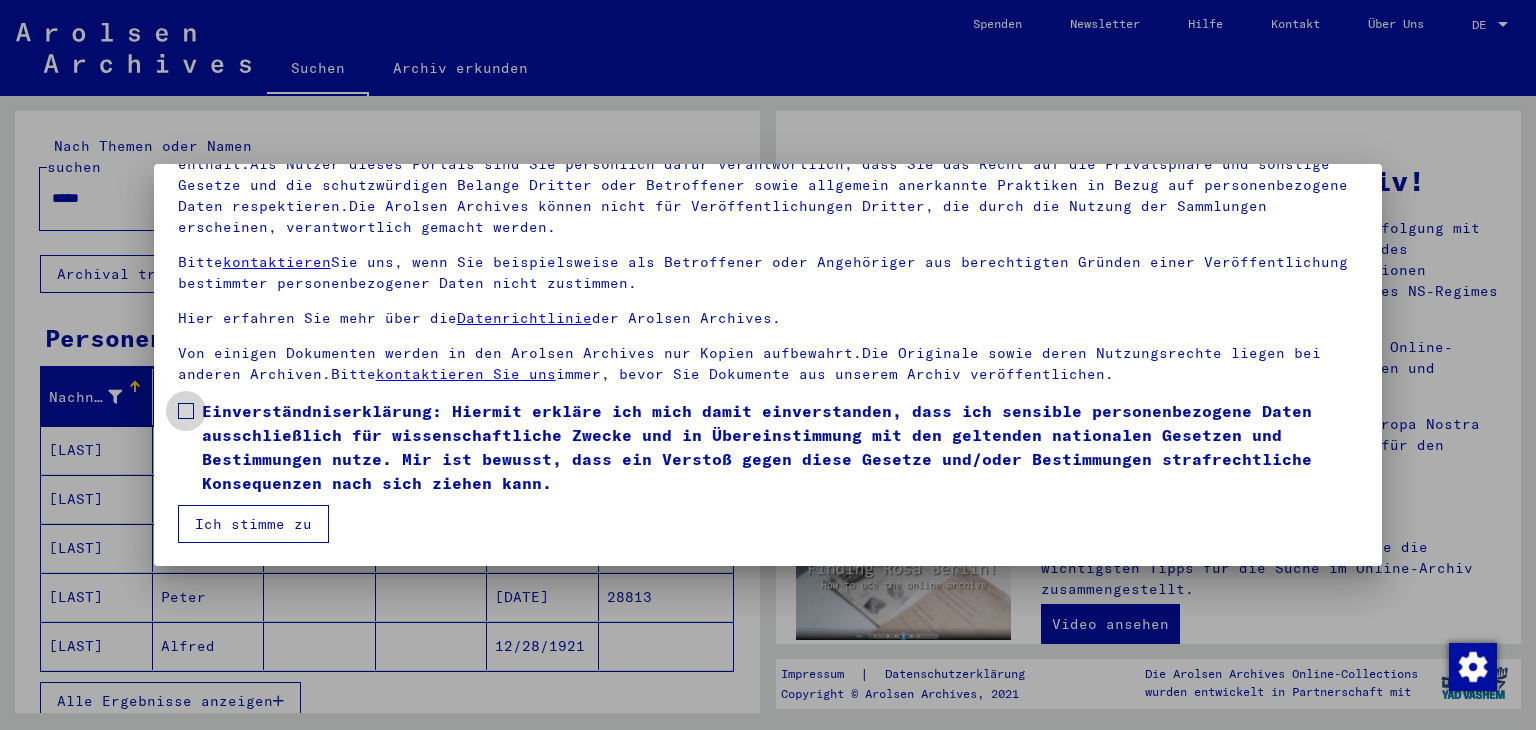 click at bounding box center [186, 411] 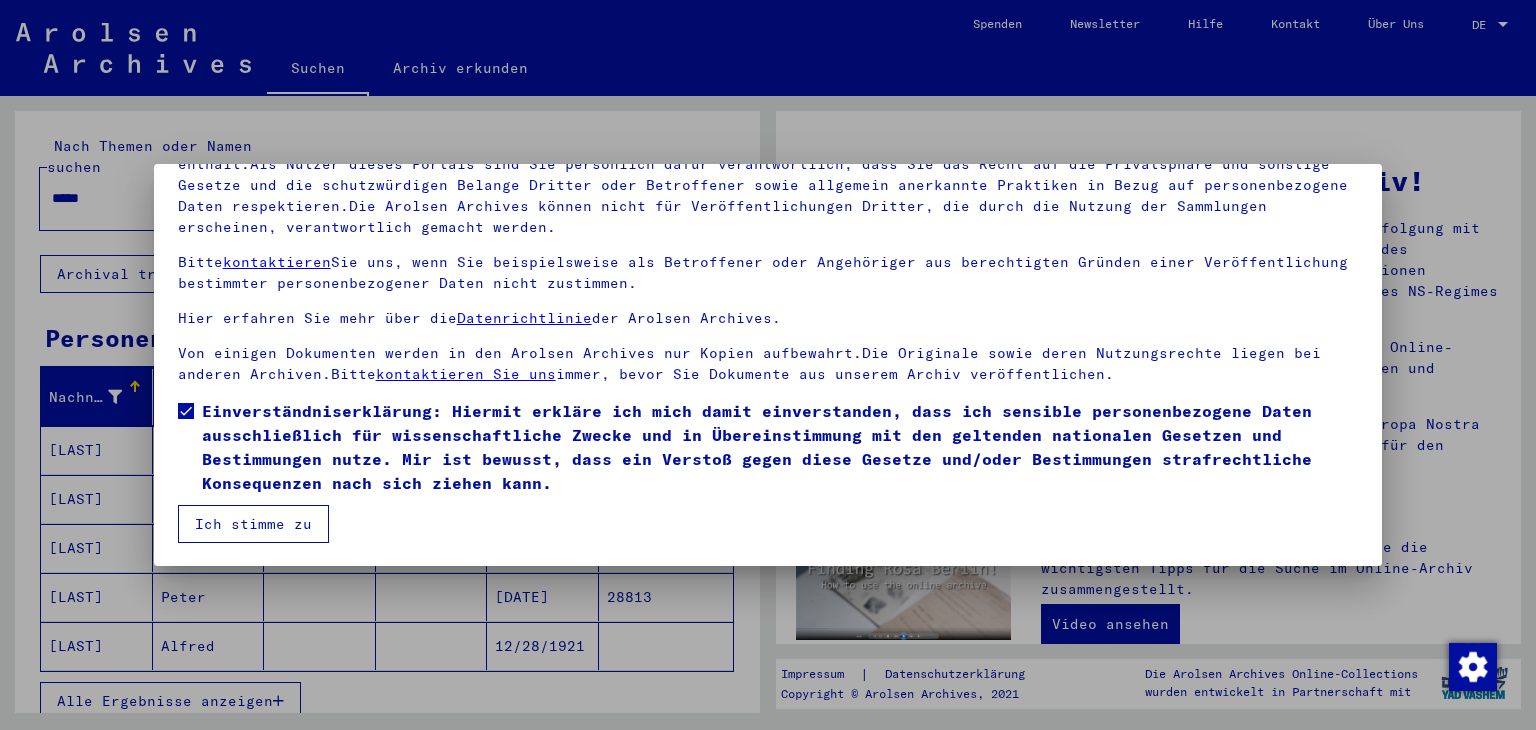 click on "Ich stimme zu" at bounding box center [253, 524] 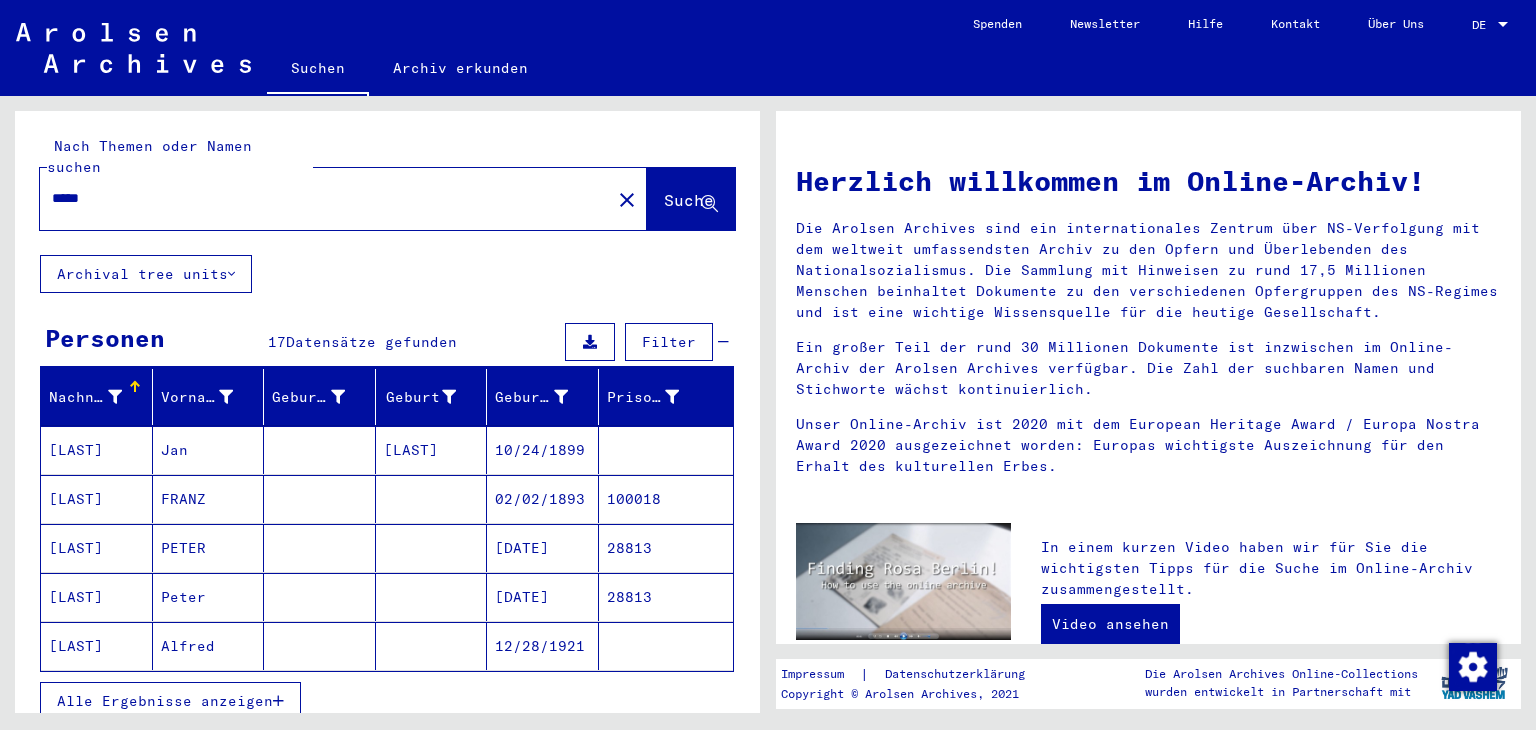 click on "[LAST]" at bounding box center (97, 499) 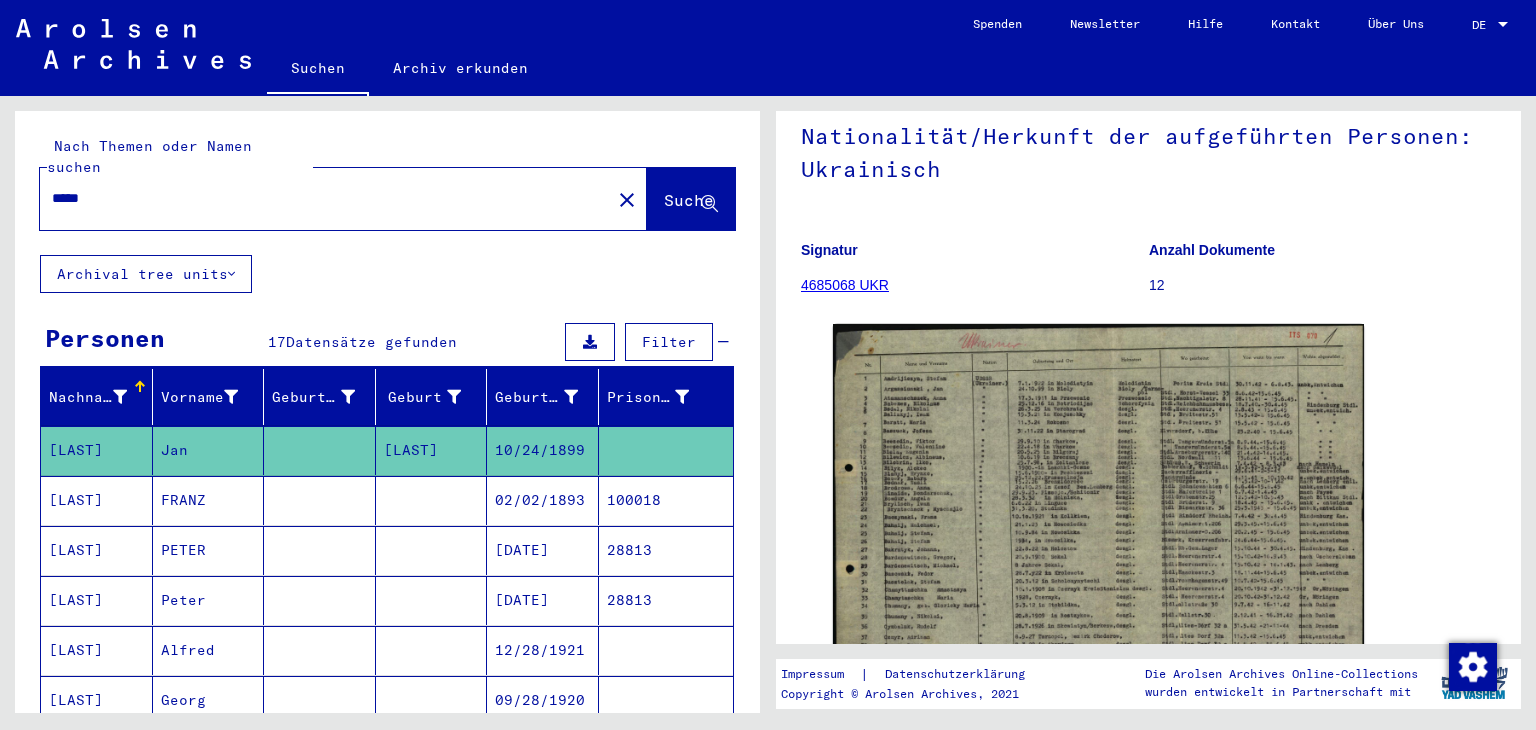 scroll, scrollTop: 300, scrollLeft: 0, axis: vertical 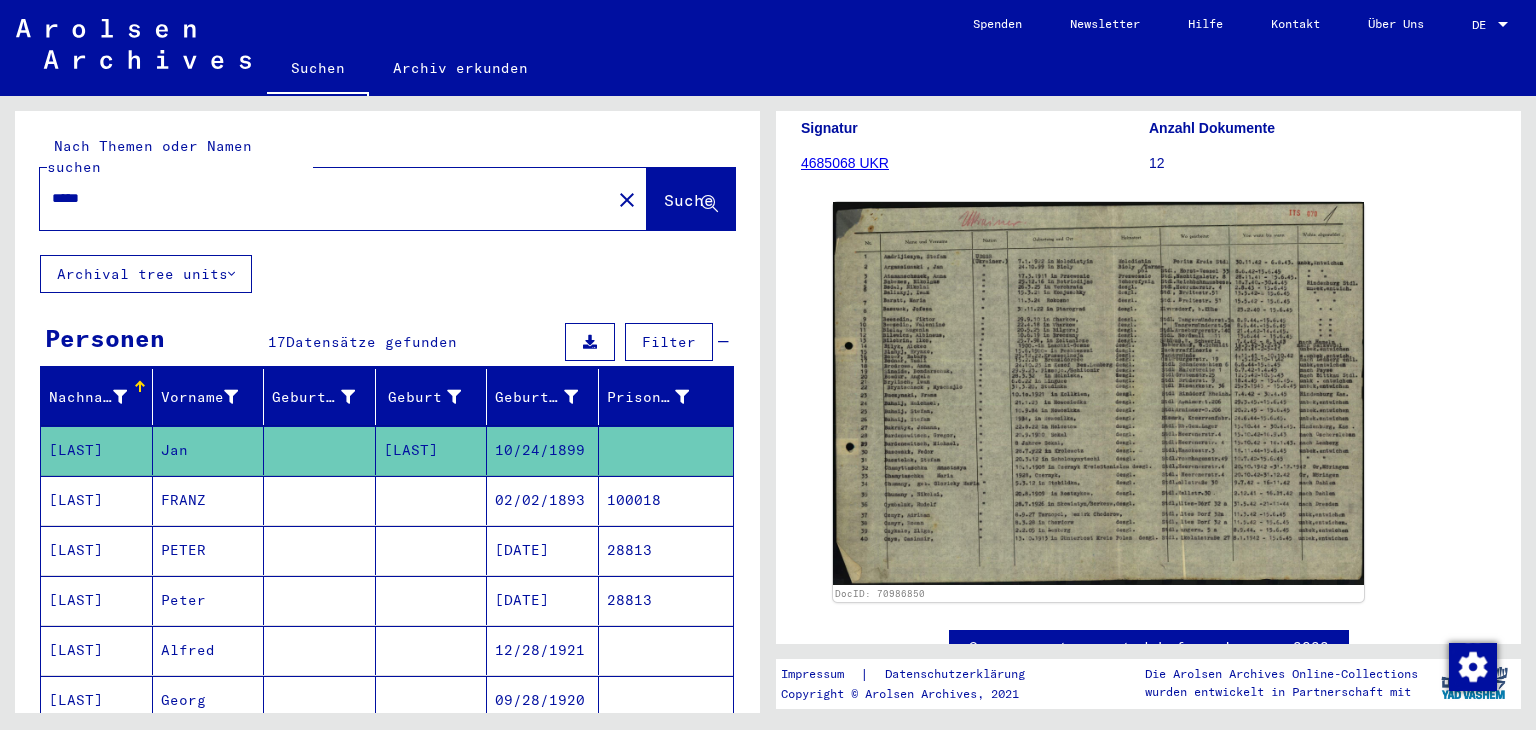 click on "[LAST]" at bounding box center [97, 550] 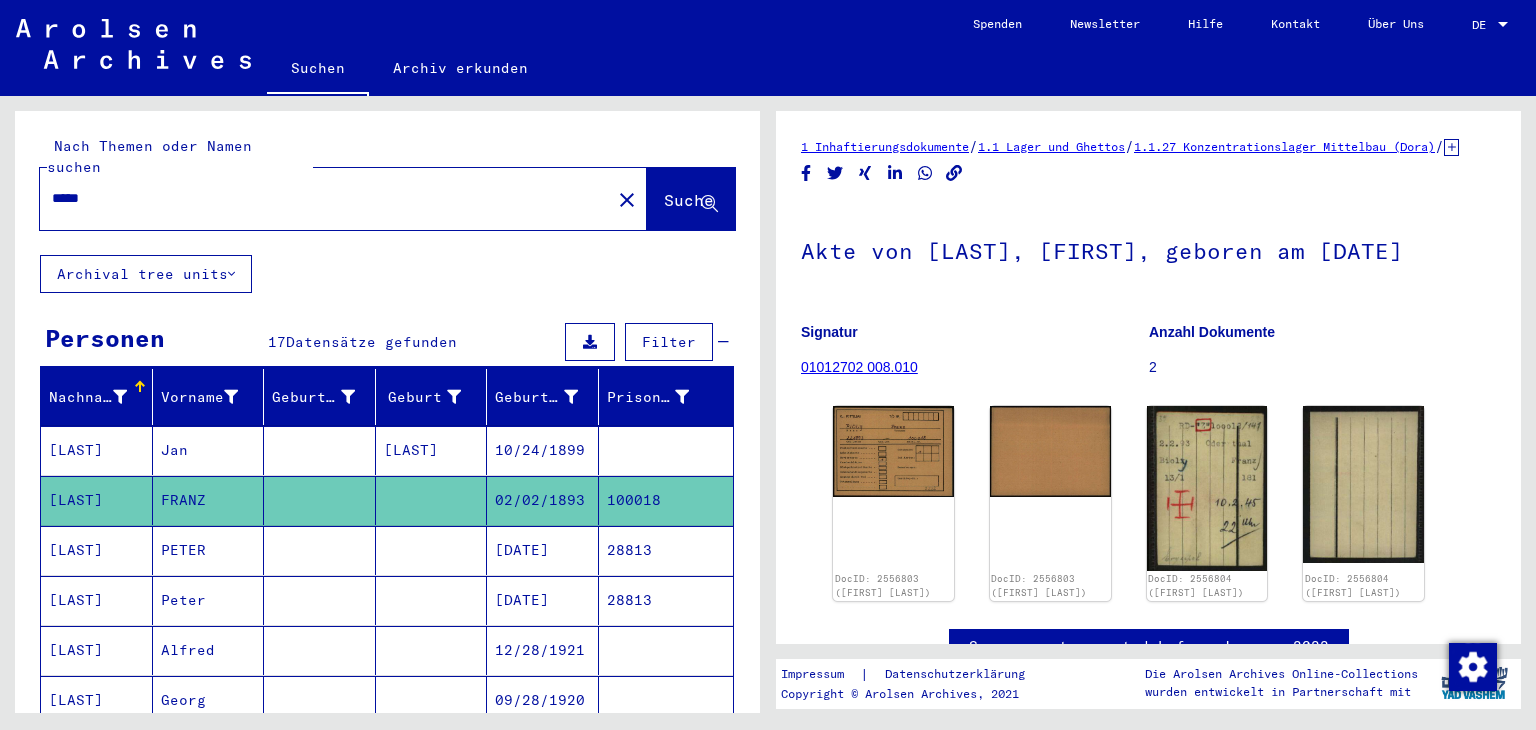 scroll, scrollTop: 0, scrollLeft: 0, axis: both 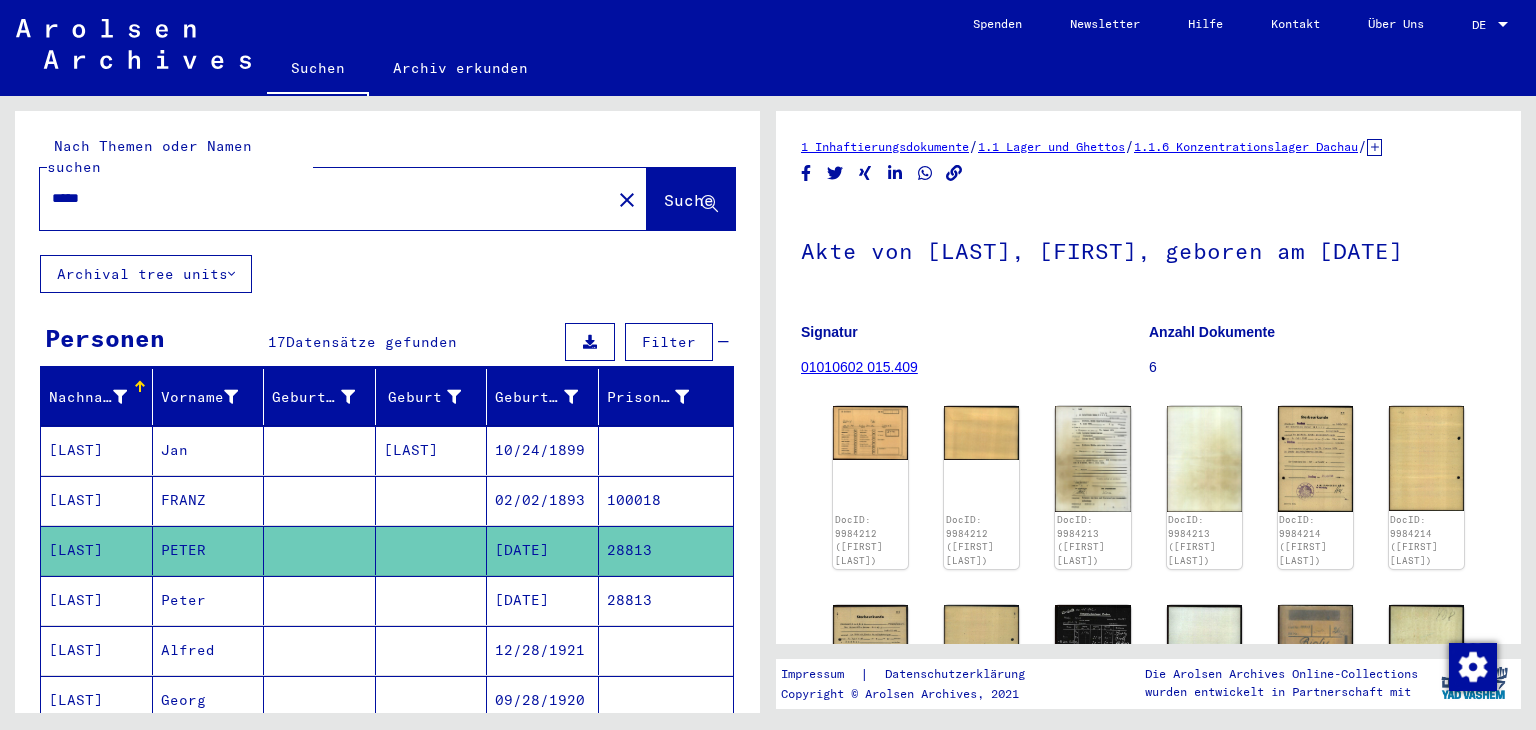 click on "[LAST]" at bounding box center (97, 650) 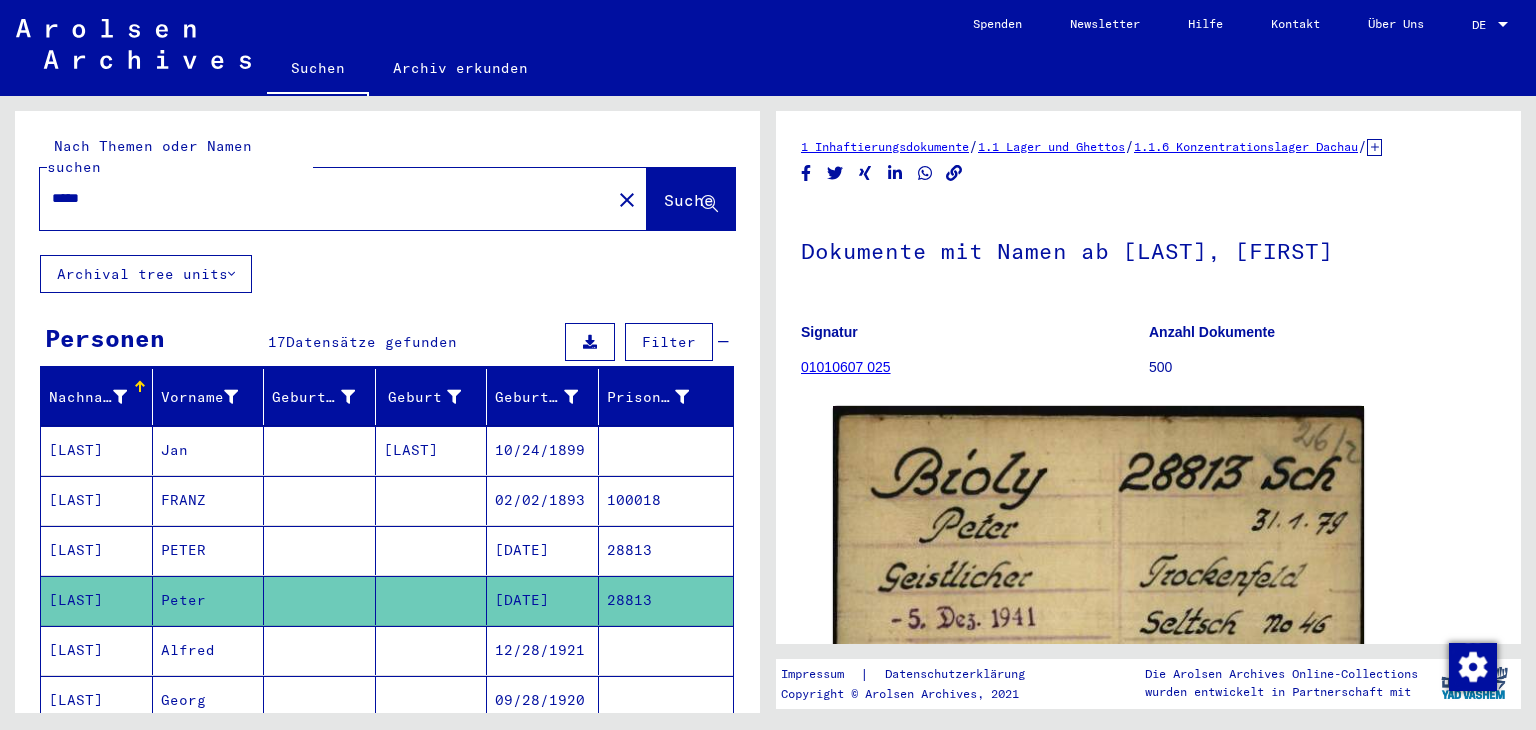 scroll, scrollTop: 0, scrollLeft: 0, axis: both 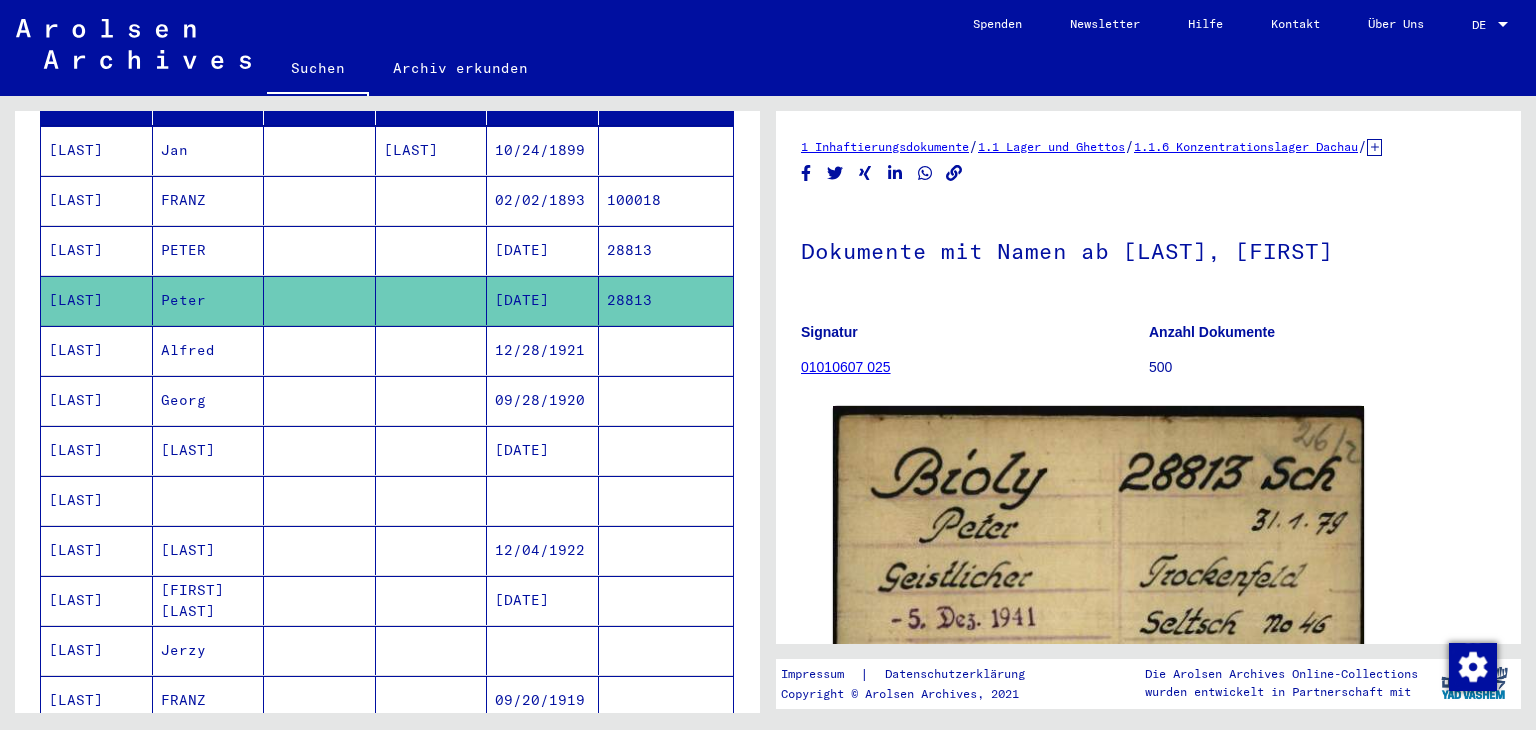 click on "[LAST]" at bounding box center (97, 400) 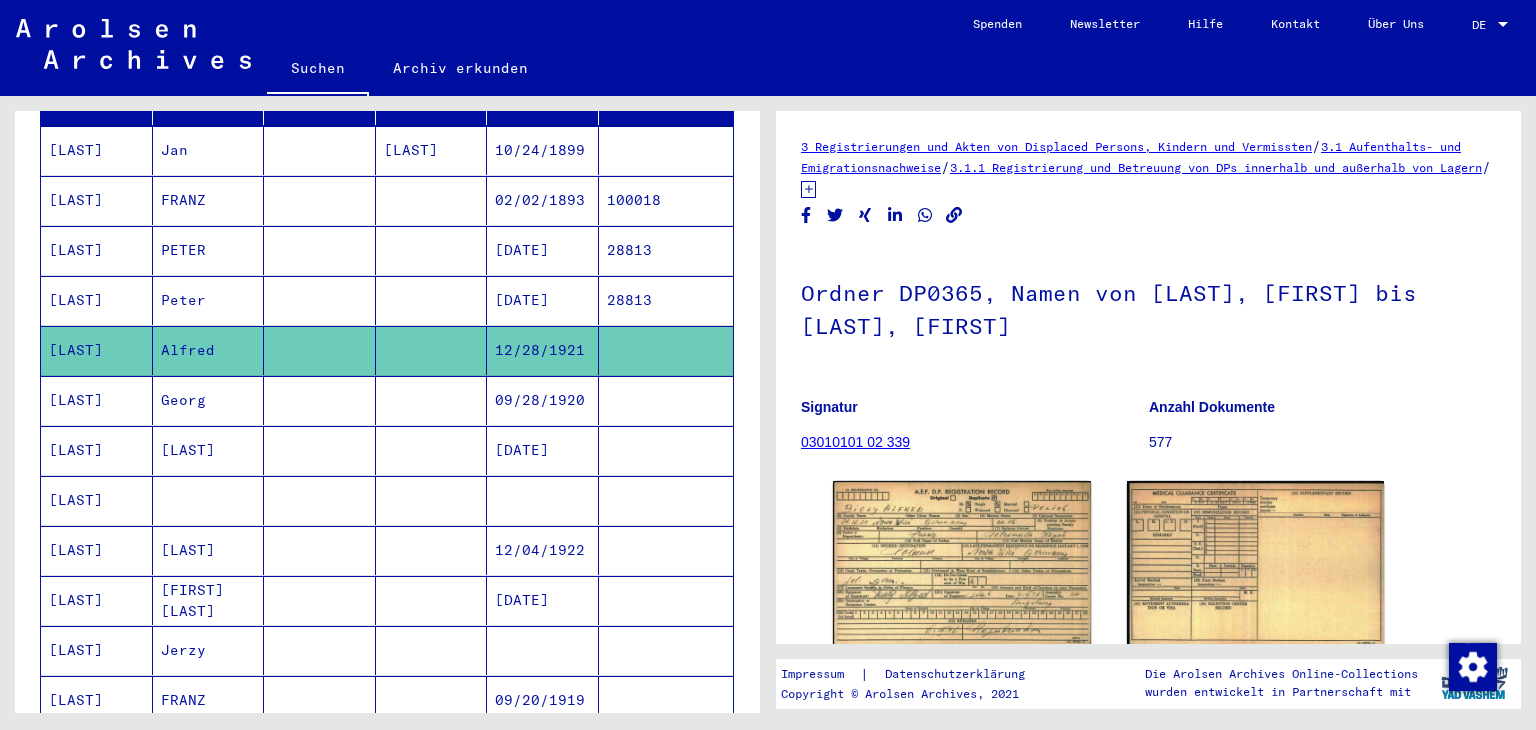 click on "[LAST]" at bounding box center (97, 450) 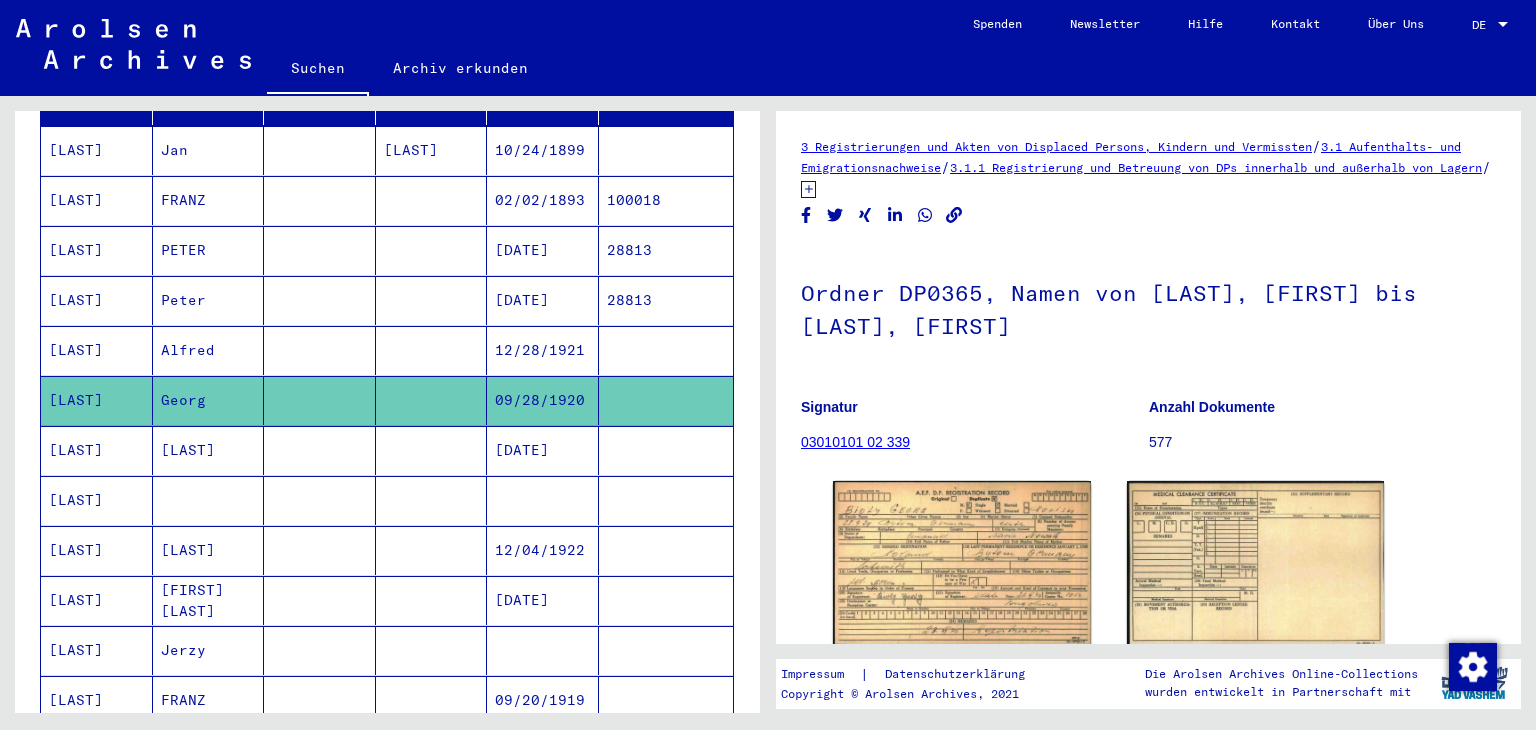 click on "[LAST]" at bounding box center [97, 500] 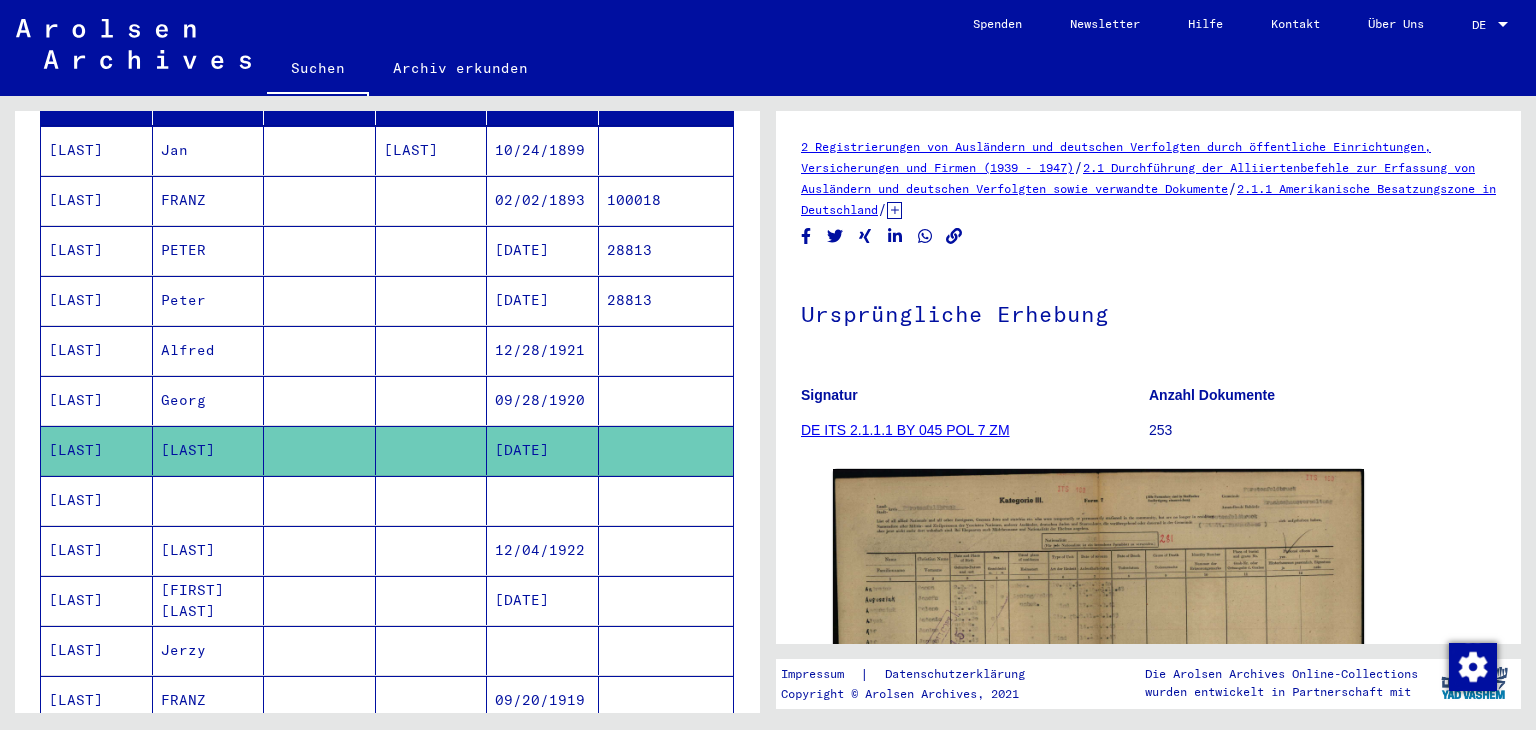 click on "[LAST]" at bounding box center [97, 550] 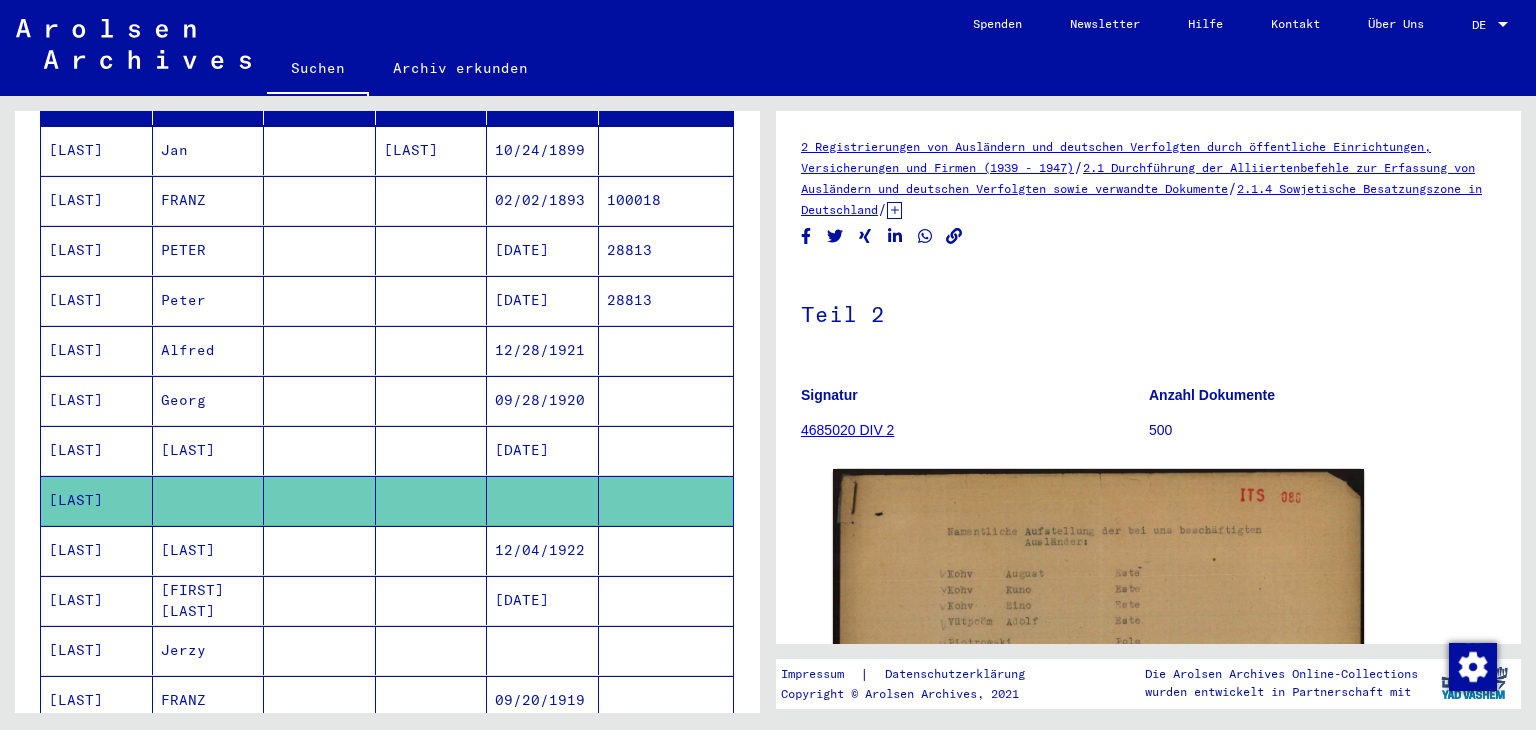 click on "[LAST]" at bounding box center (97, 600) 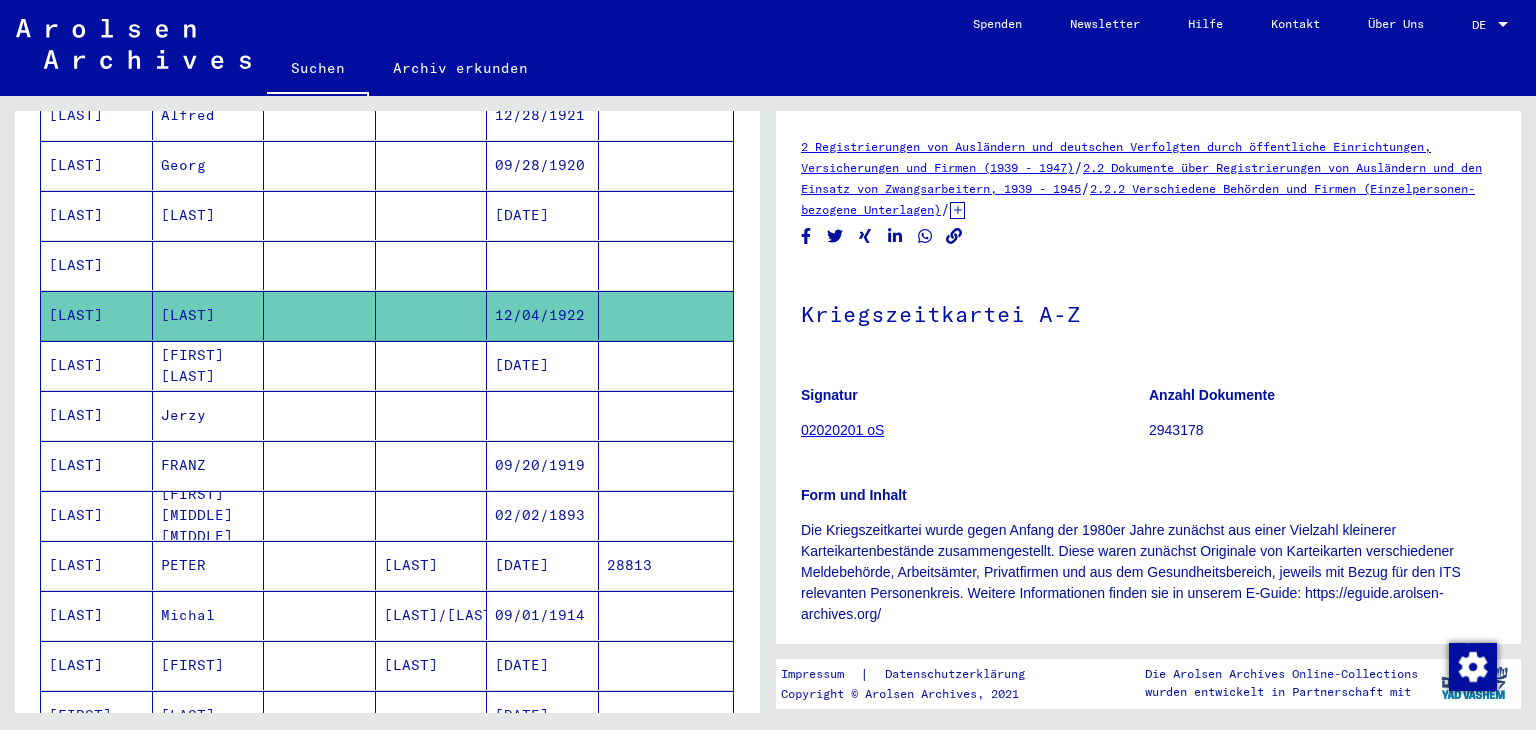 scroll, scrollTop: 600, scrollLeft: 0, axis: vertical 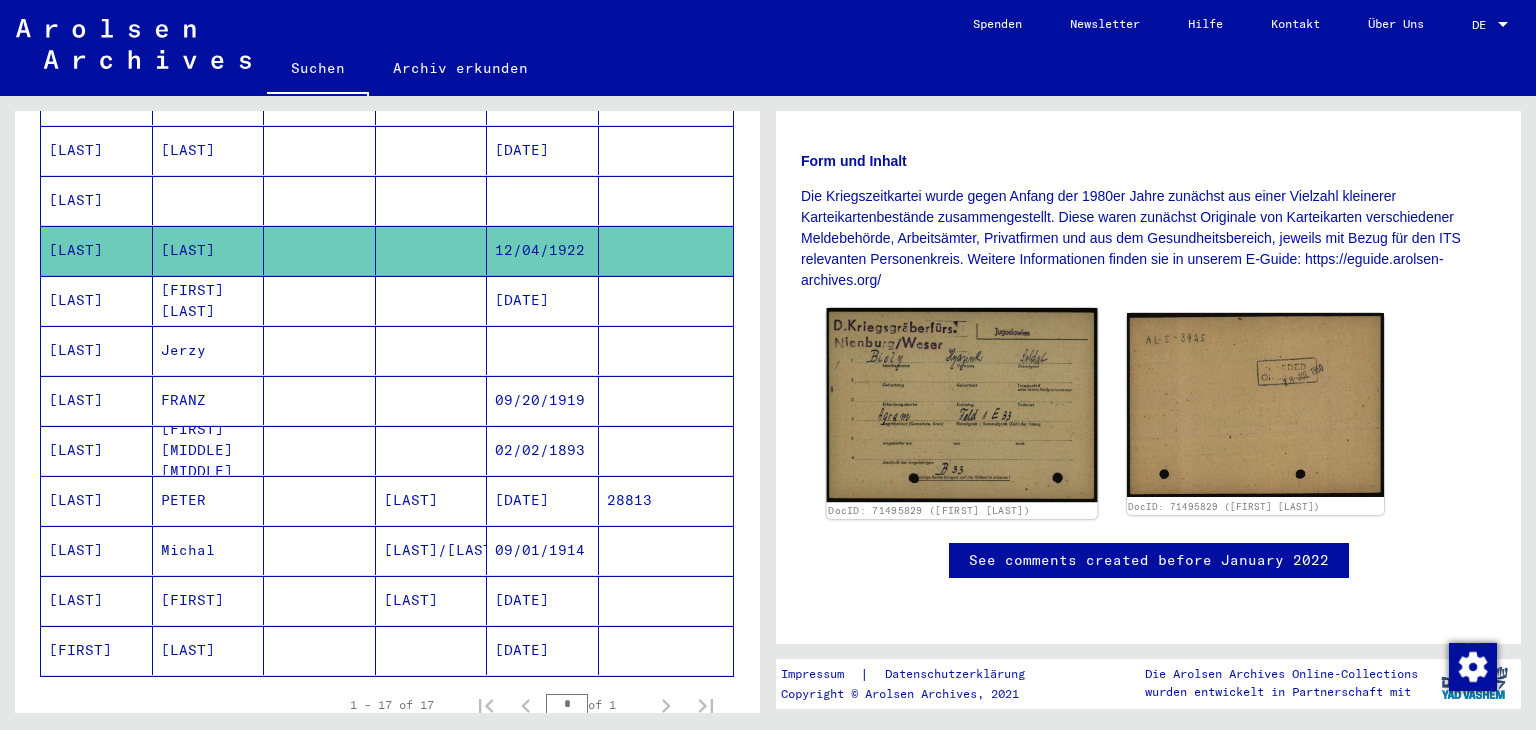 click 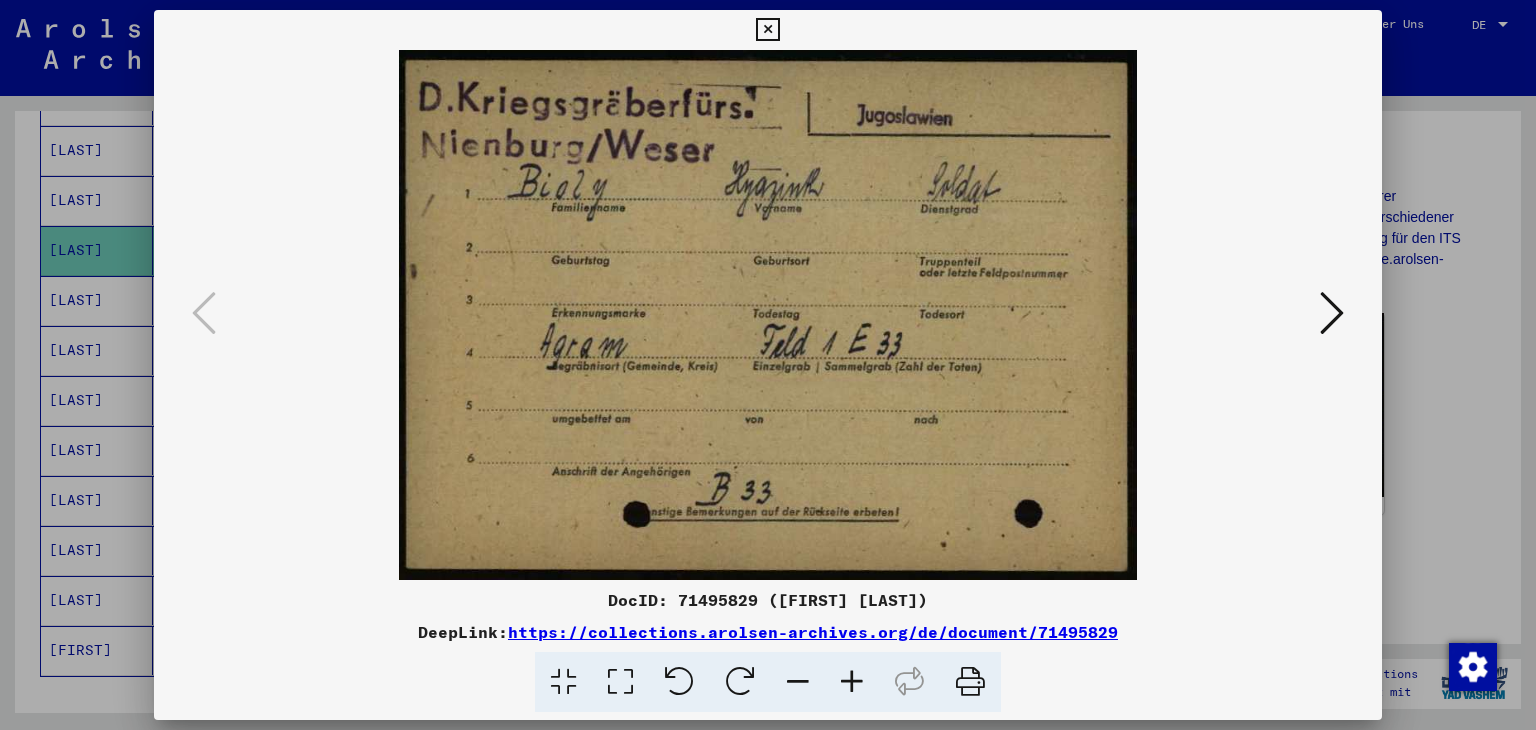 click at bounding box center [1332, 313] 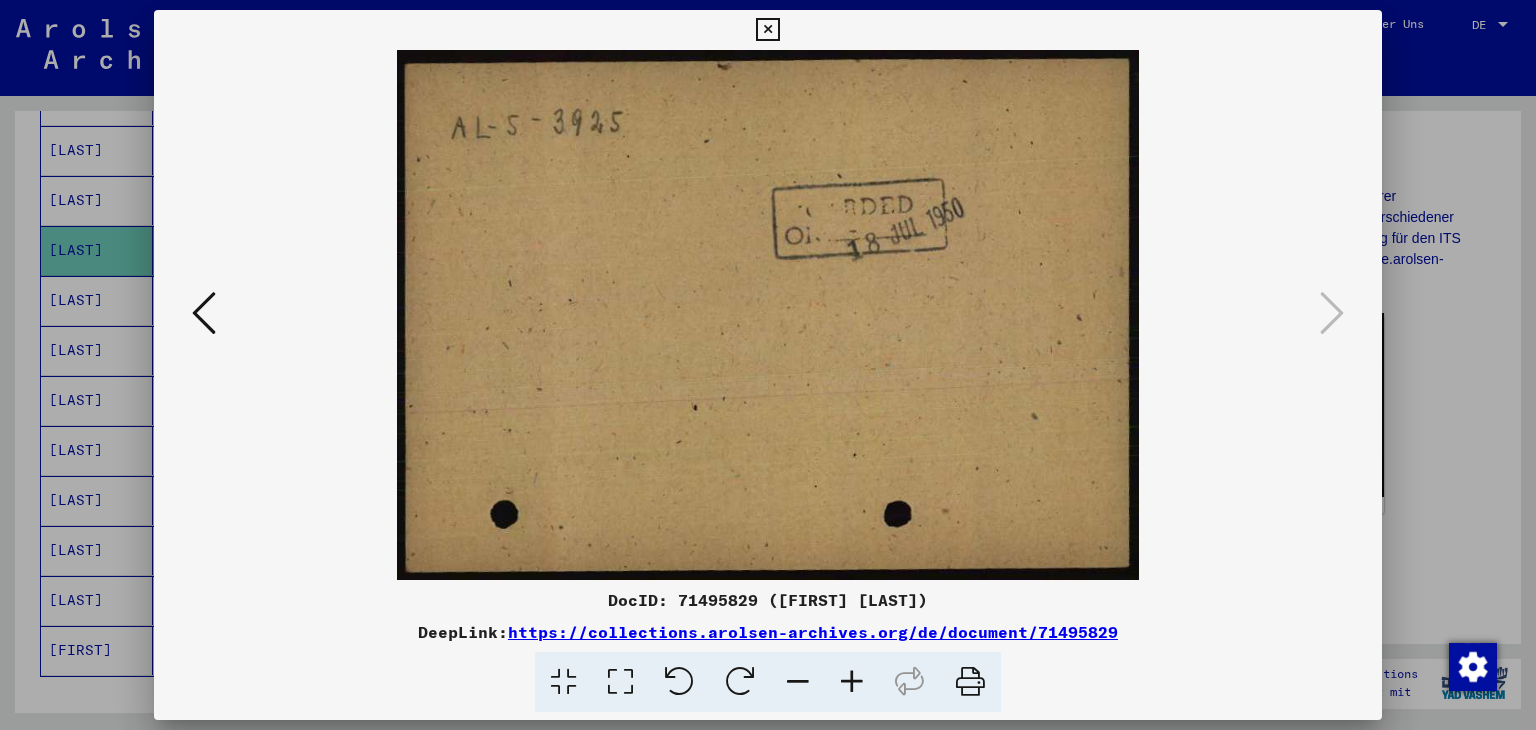 click at bounding box center (768, 365) 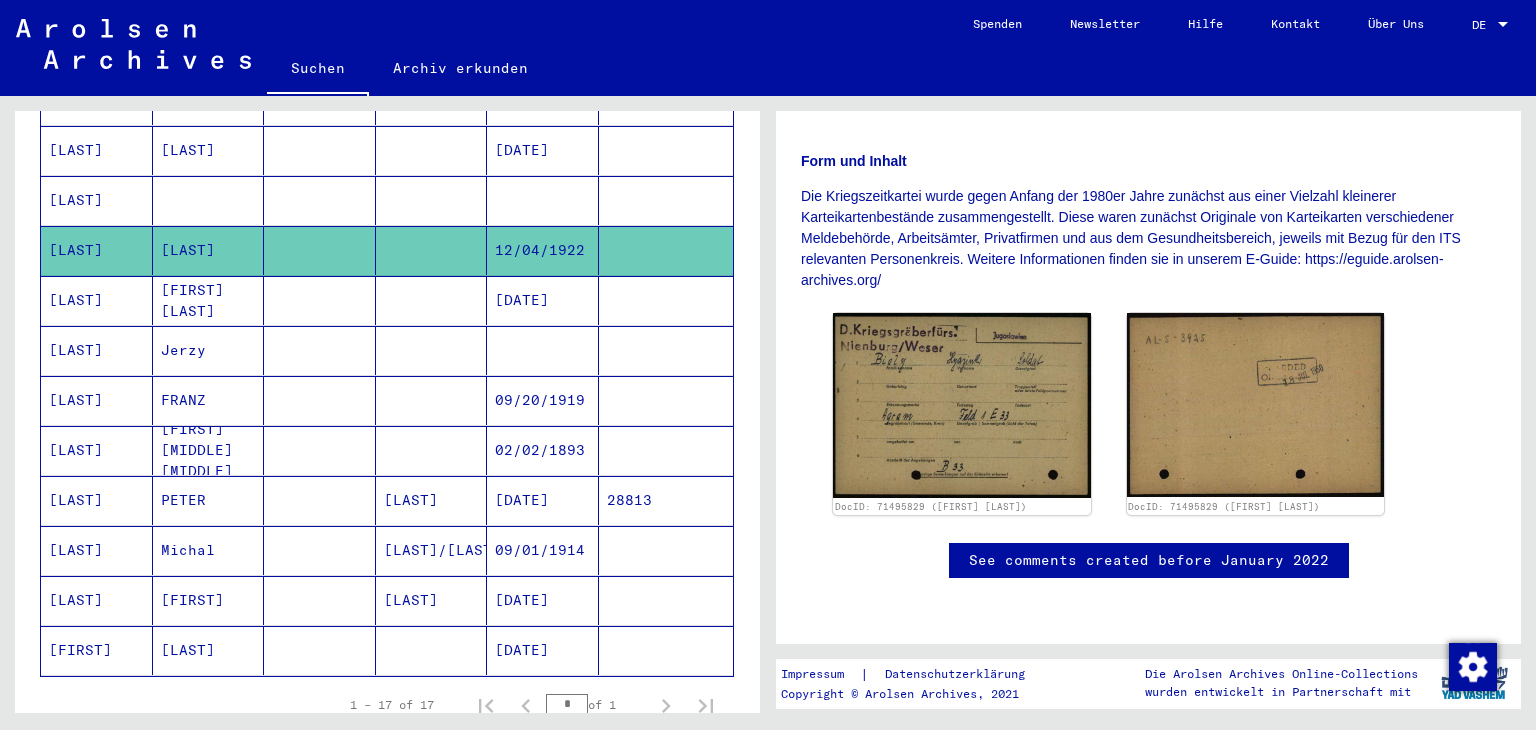 click on "[FIRST] [LAST]" at bounding box center [209, 350] 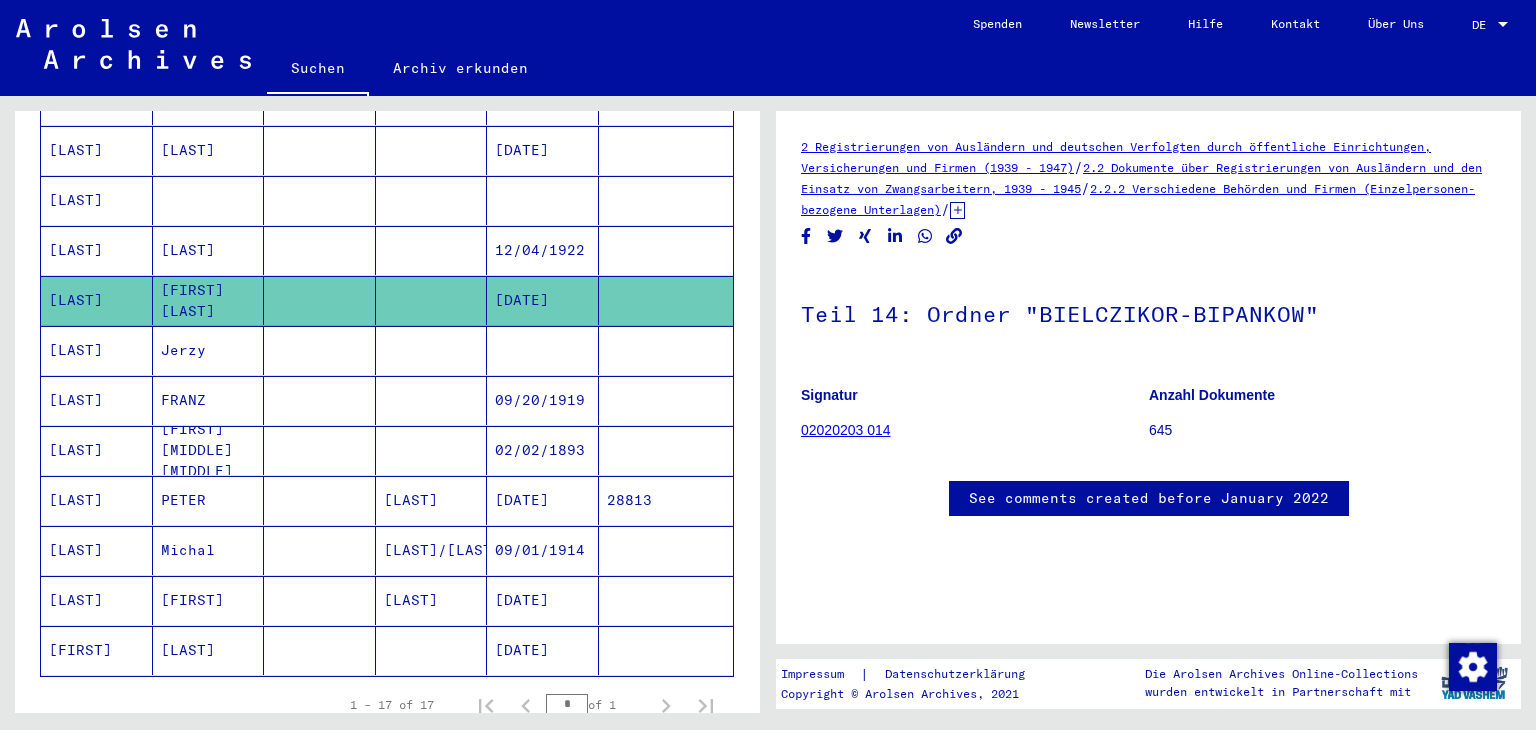 scroll, scrollTop: 200, scrollLeft: 0, axis: vertical 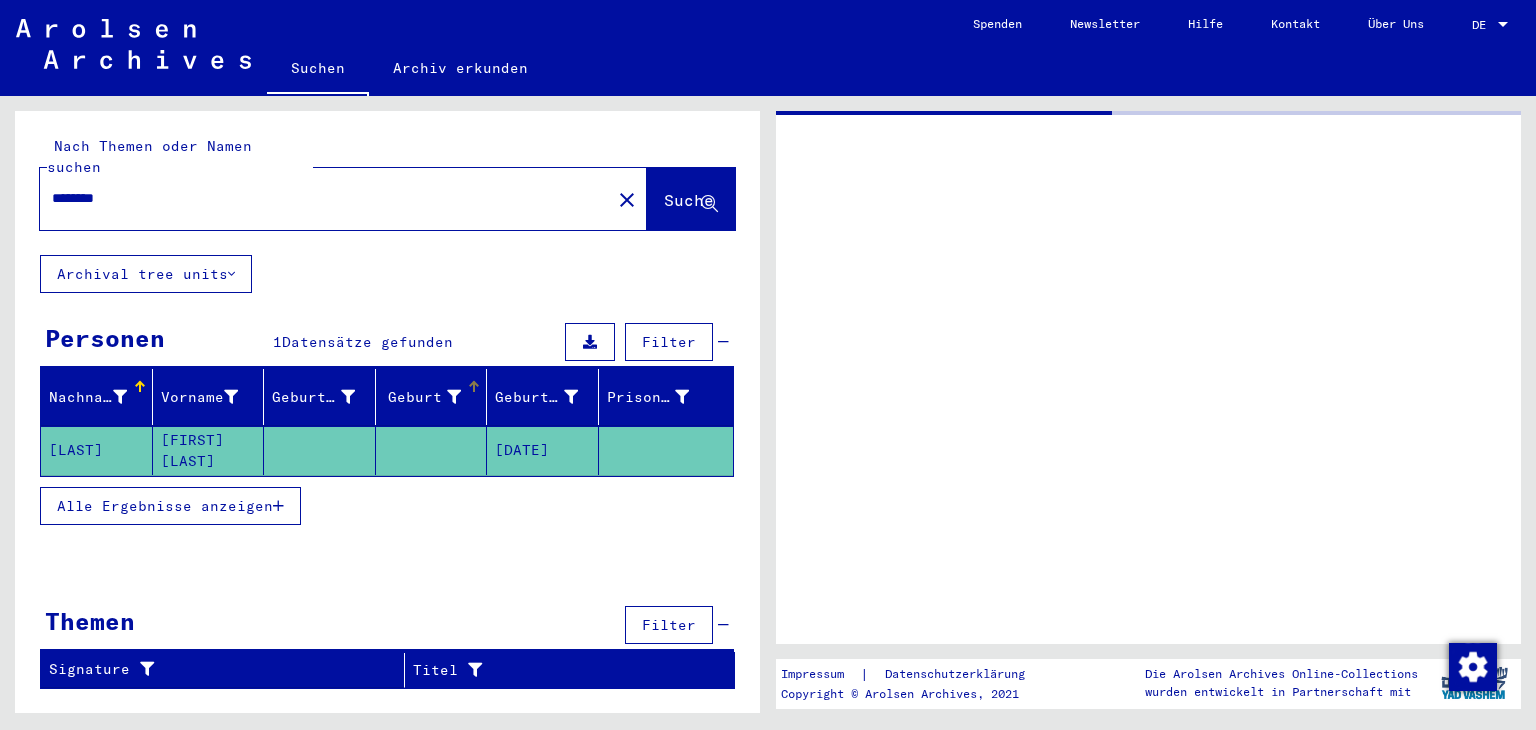 type on "*****" 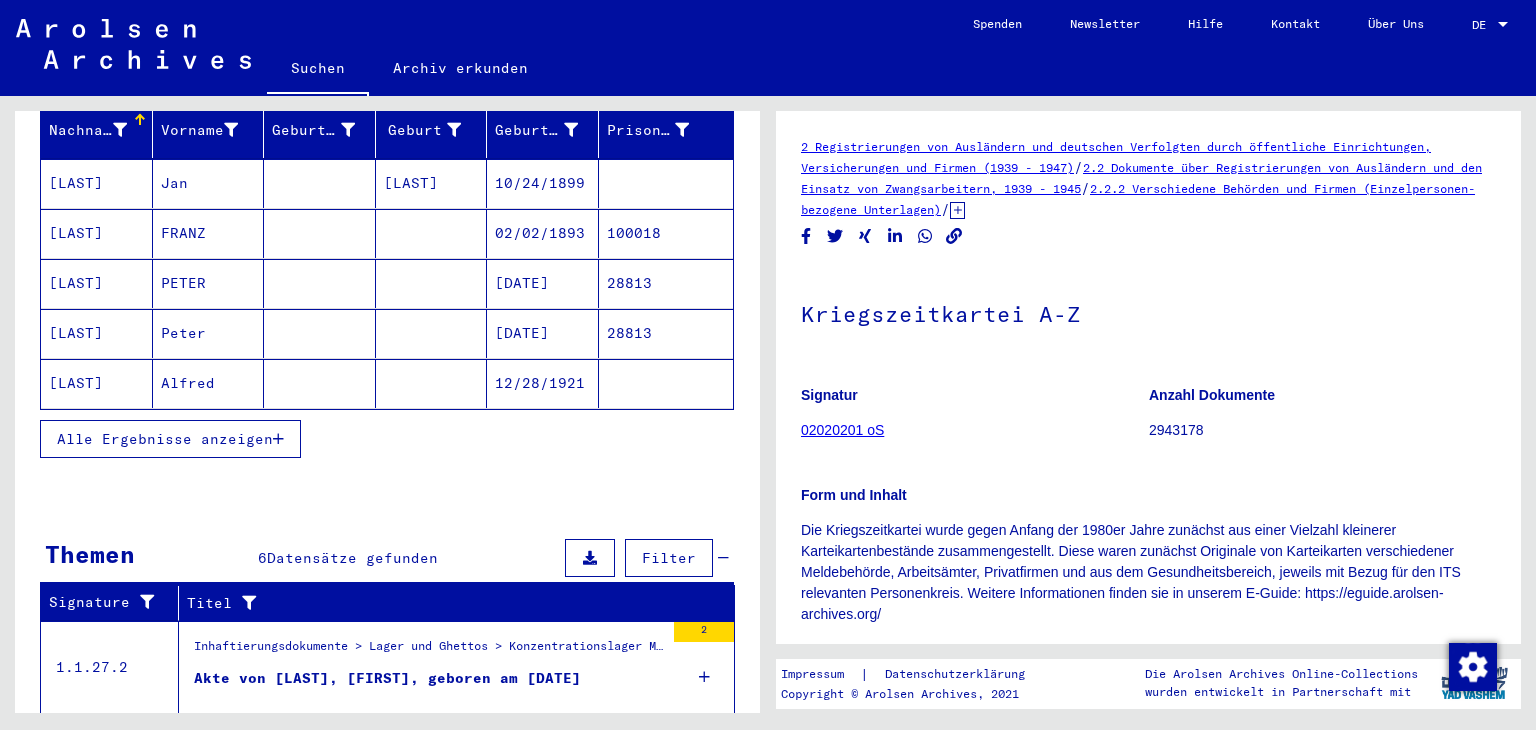 scroll, scrollTop: 400, scrollLeft: 0, axis: vertical 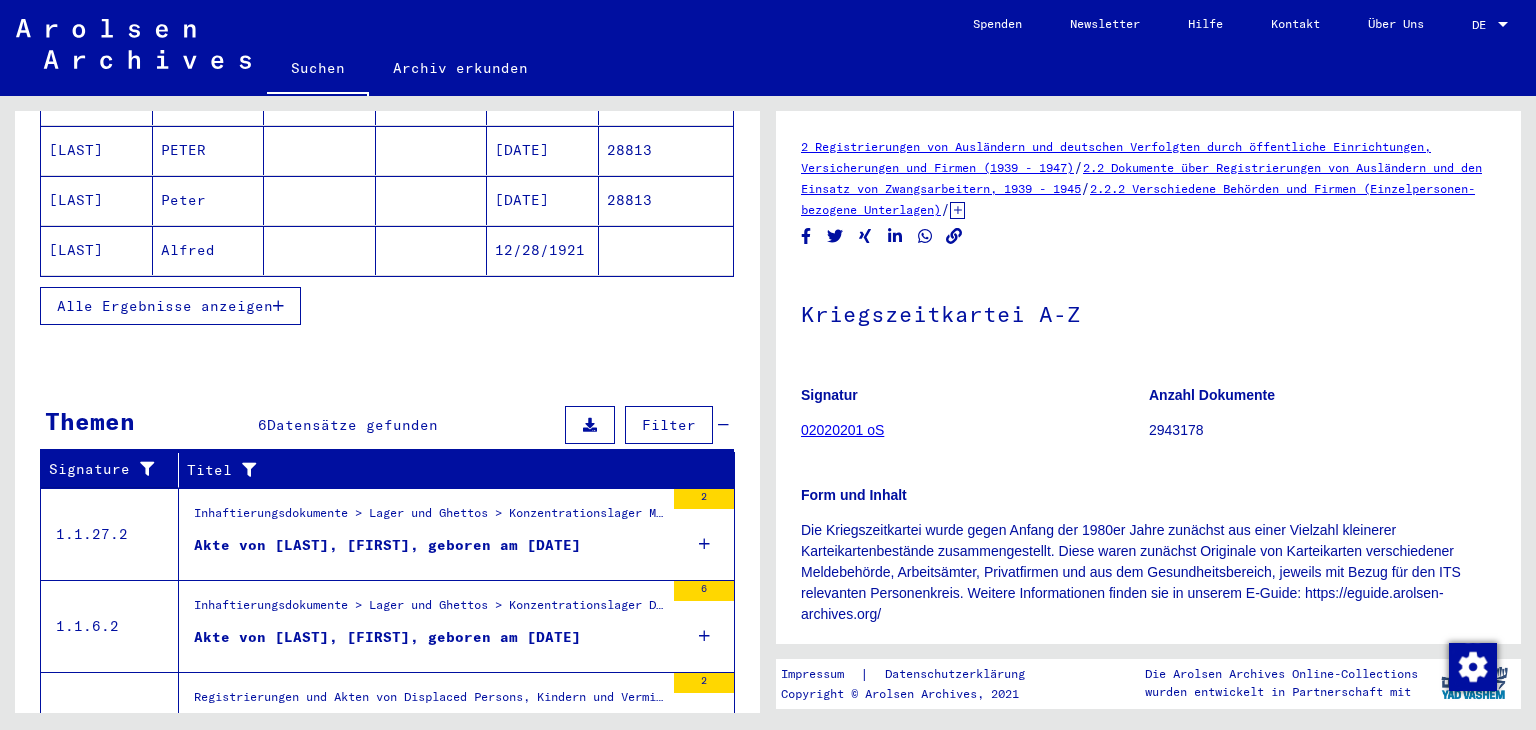 click on "Alle Ergebnisse anzeigen" at bounding box center [165, 306] 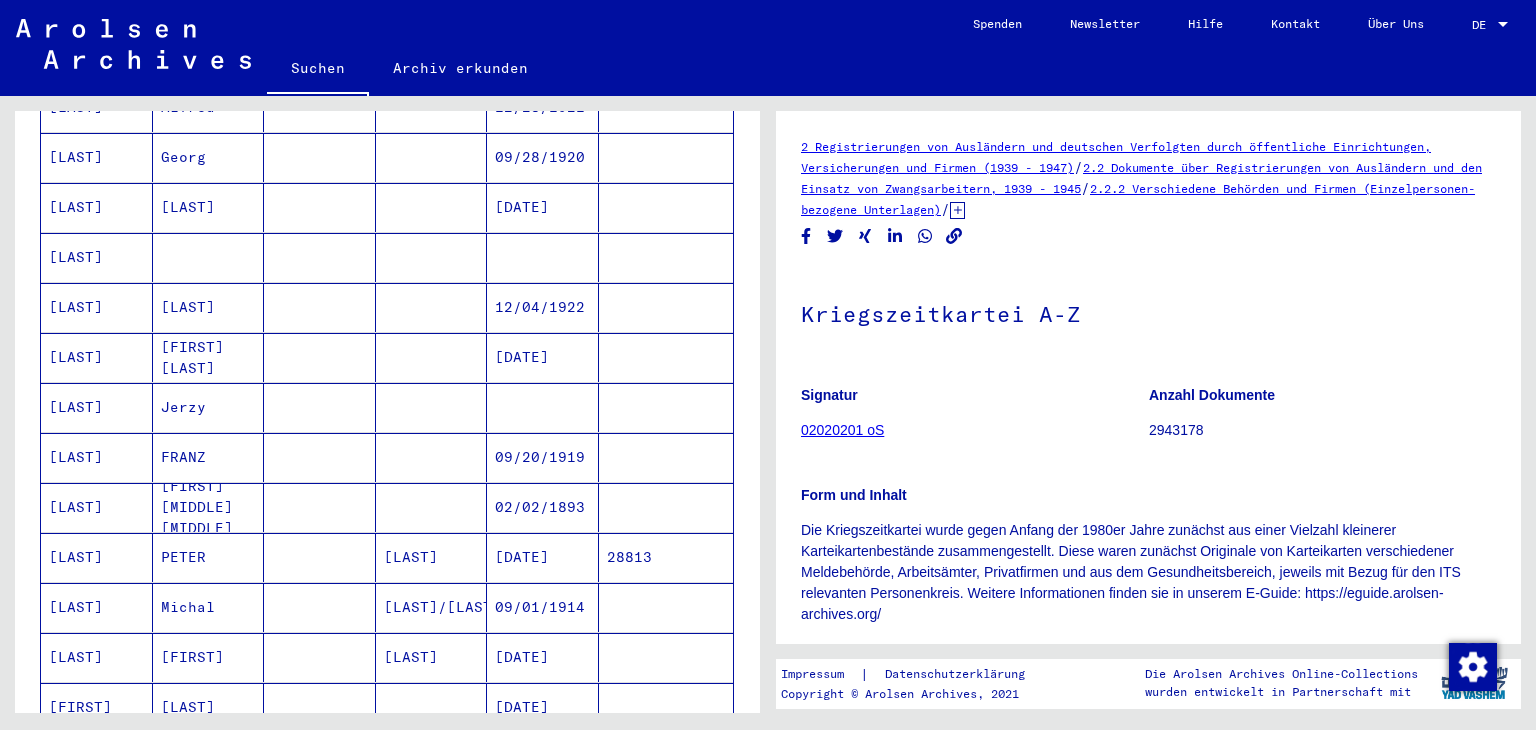 scroll, scrollTop: 700, scrollLeft: 0, axis: vertical 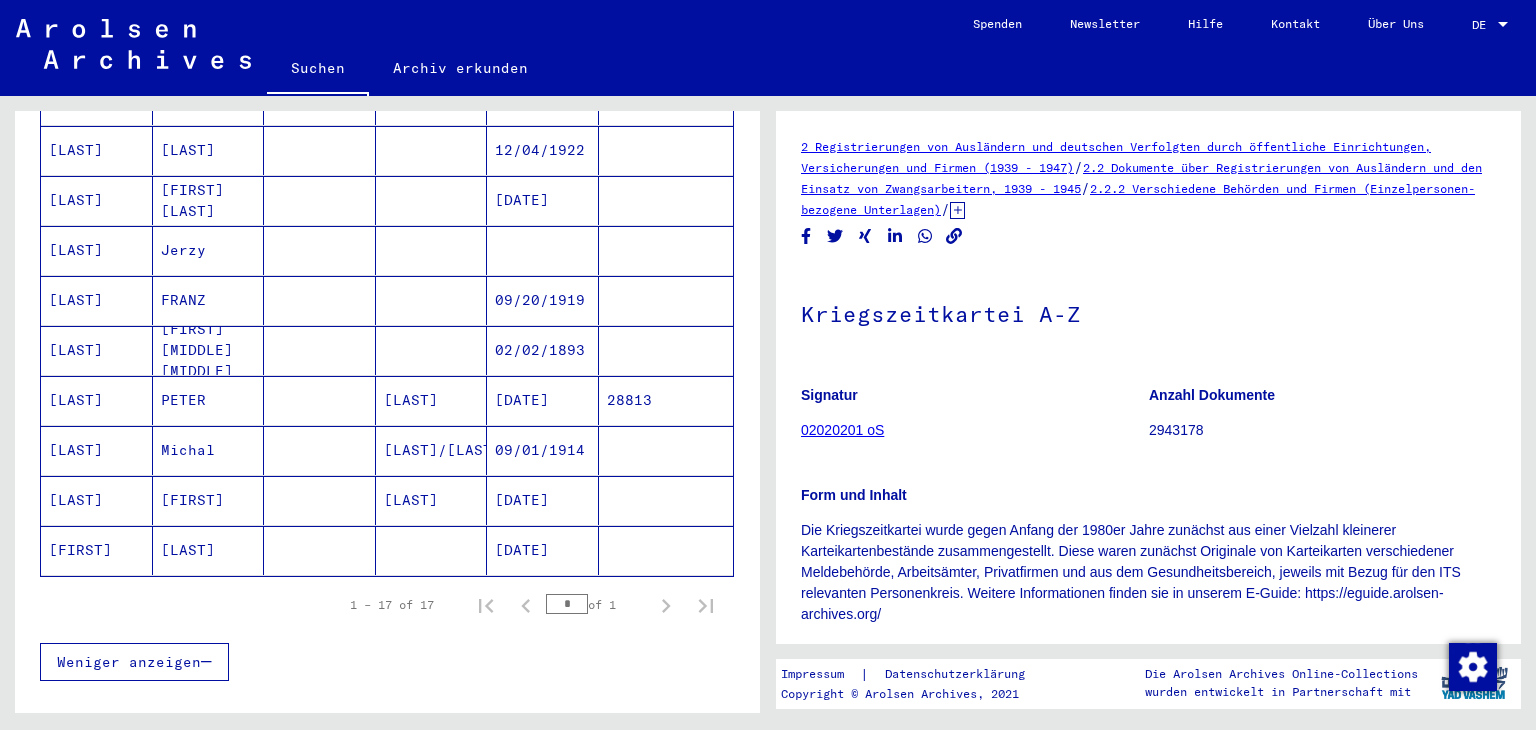 click on "[LAST]" at bounding box center (97, 300) 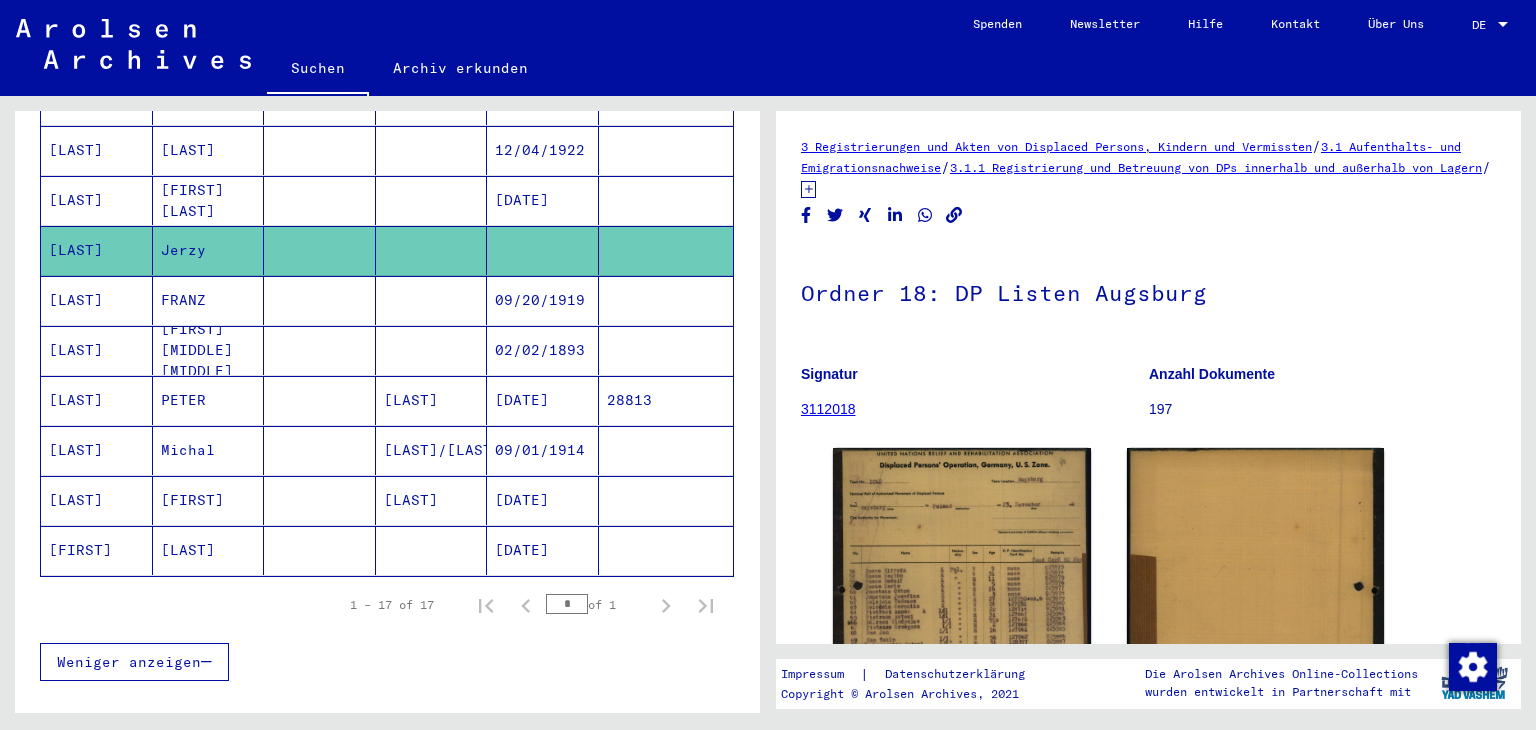 scroll, scrollTop: 0, scrollLeft: 0, axis: both 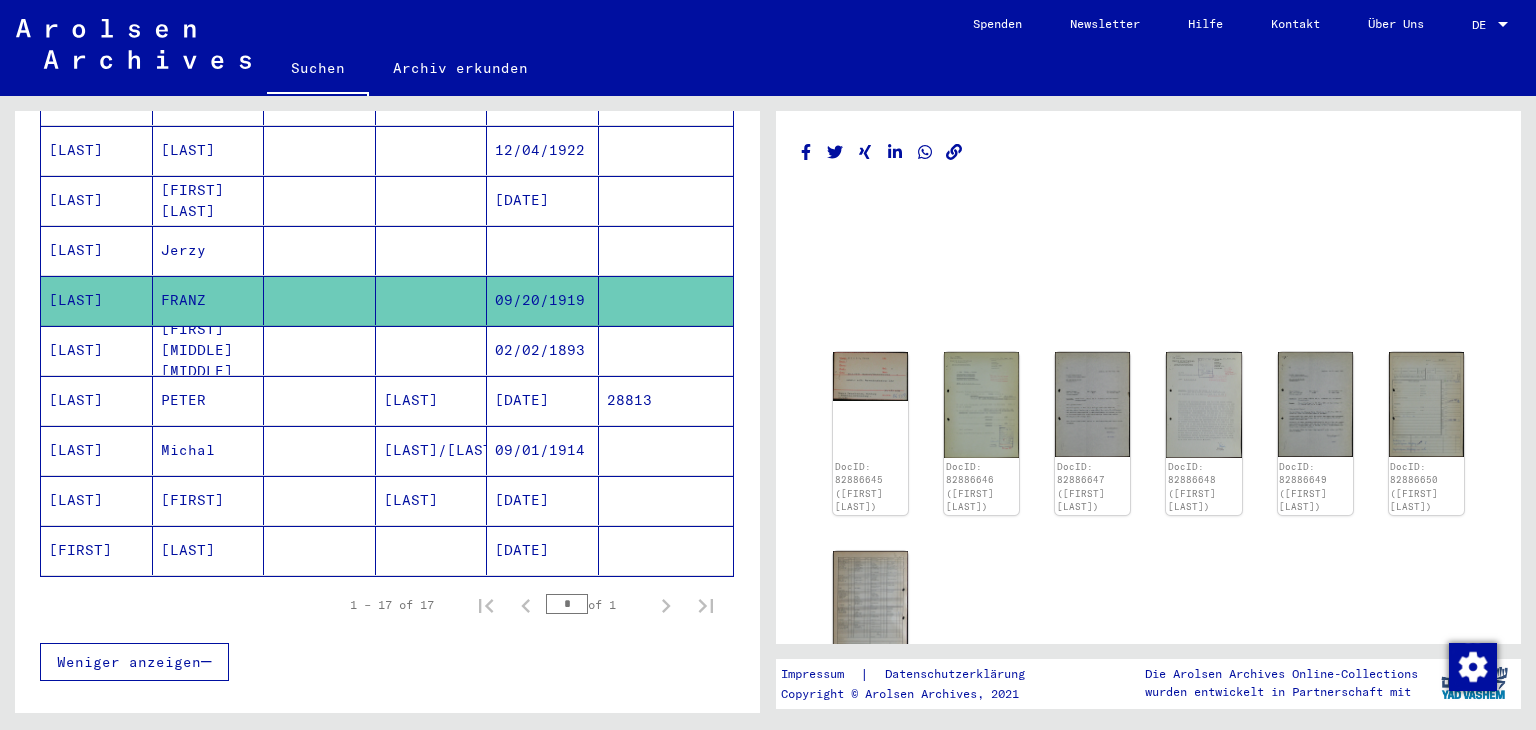 click on "[LAST]" at bounding box center (97, 400) 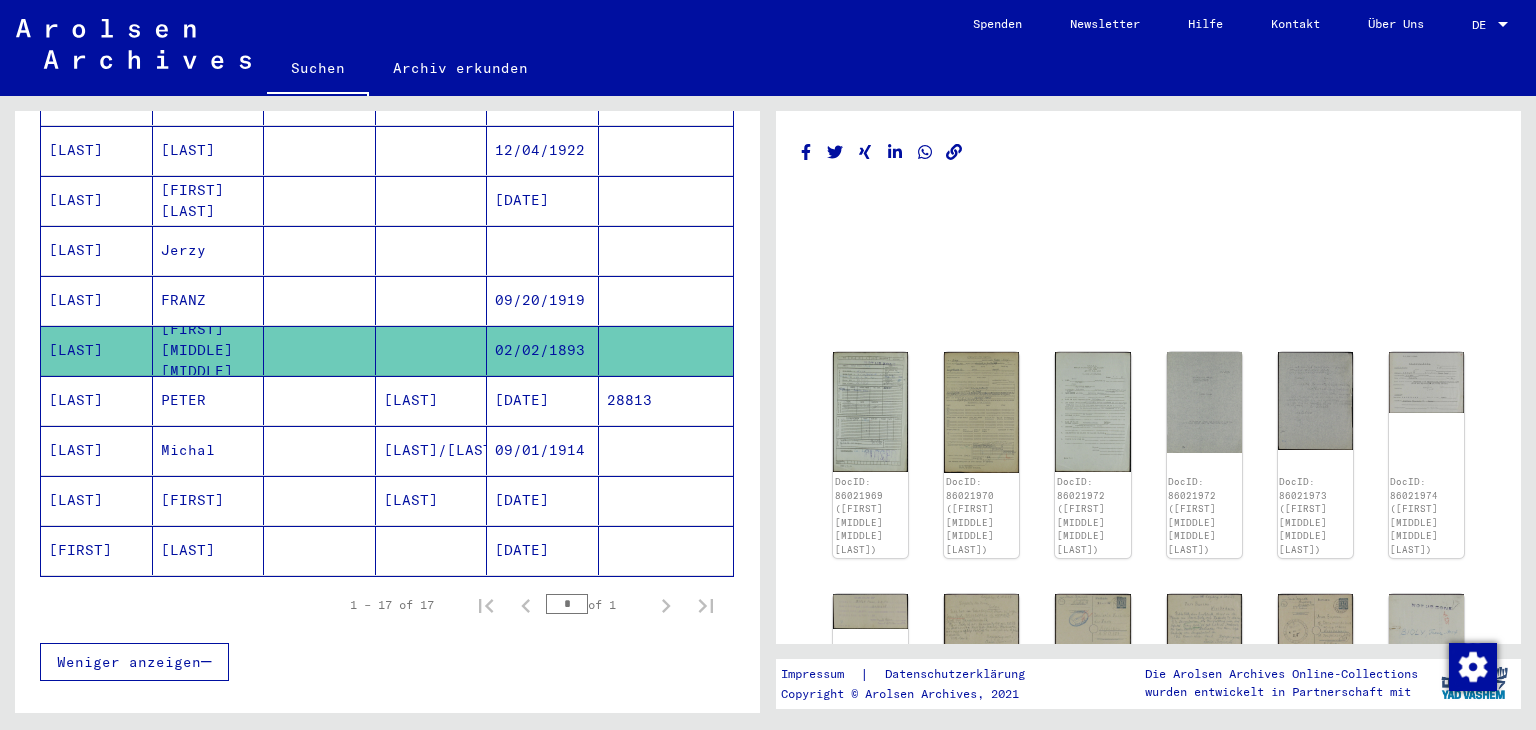click on "[LAST]" at bounding box center (97, 450) 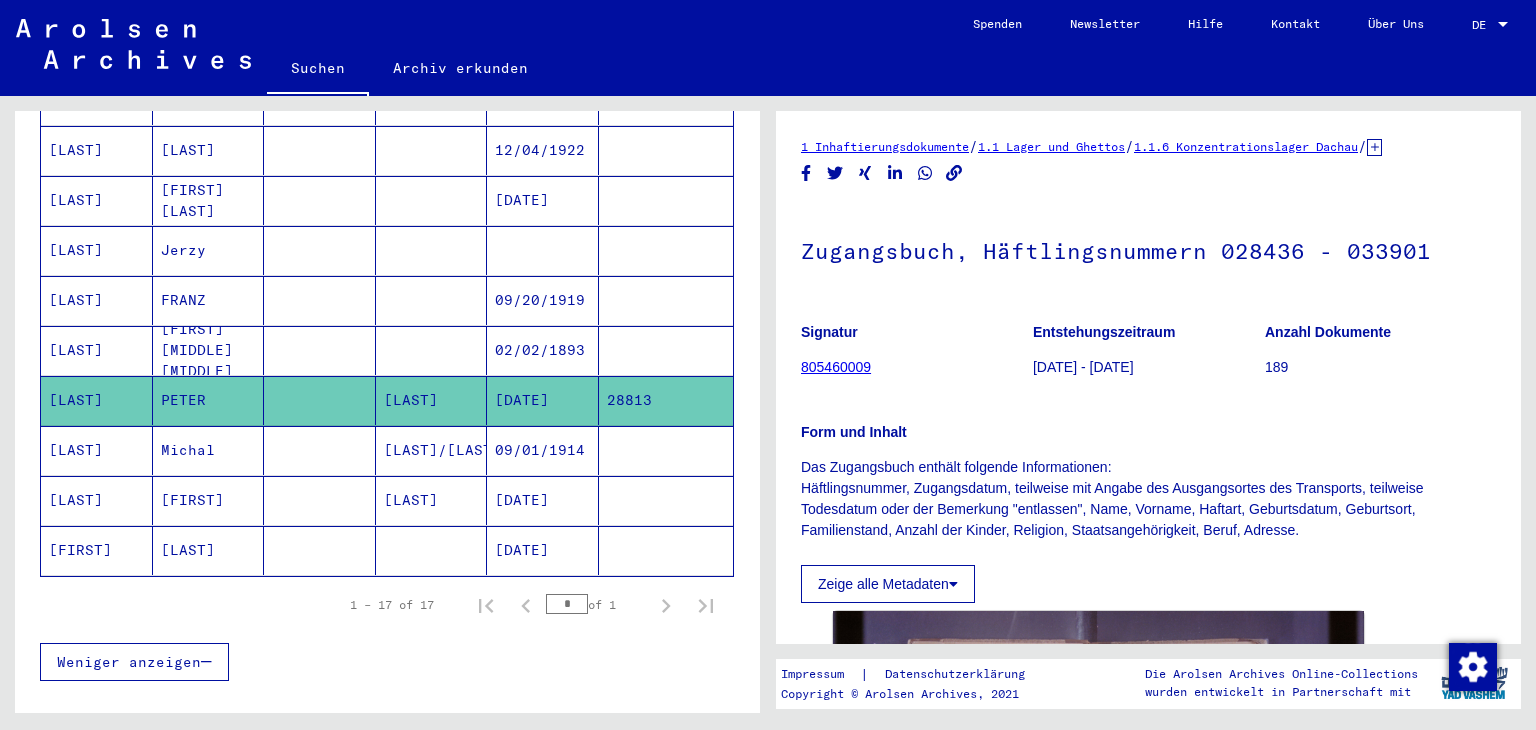 scroll, scrollTop: 0, scrollLeft: 0, axis: both 